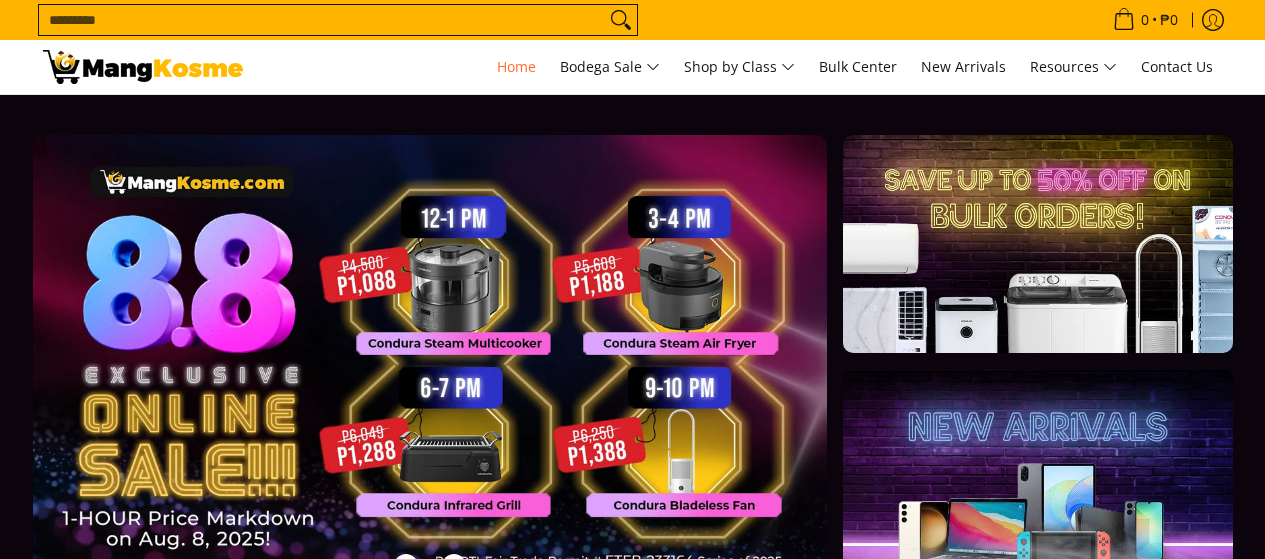 scroll, scrollTop: 0, scrollLeft: 0, axis: both 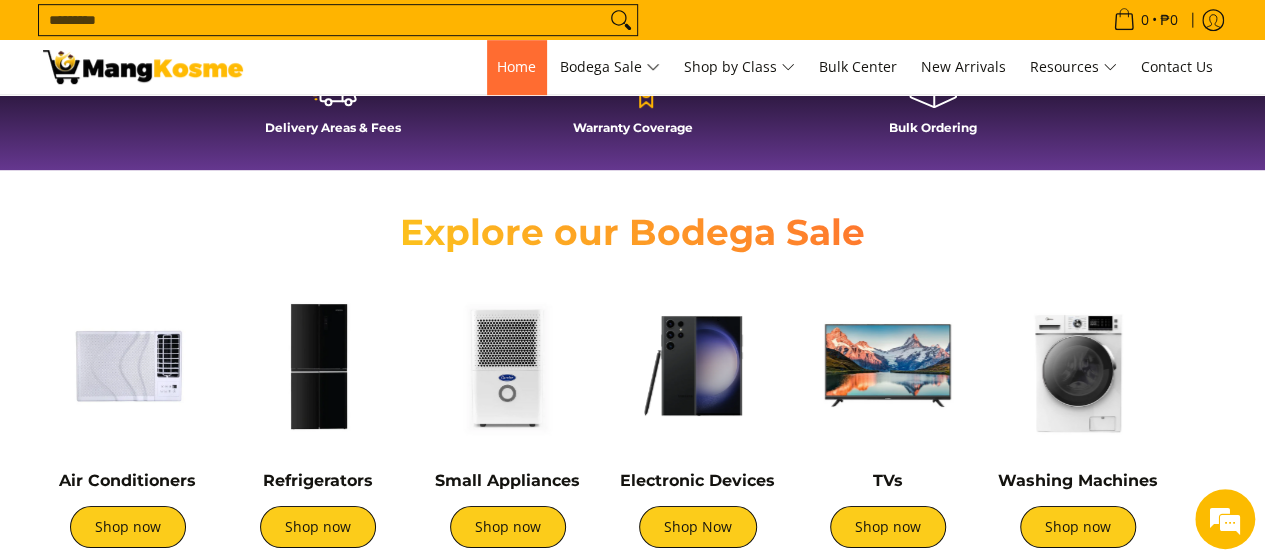 click on "Home" at bounding box center (516, 67) 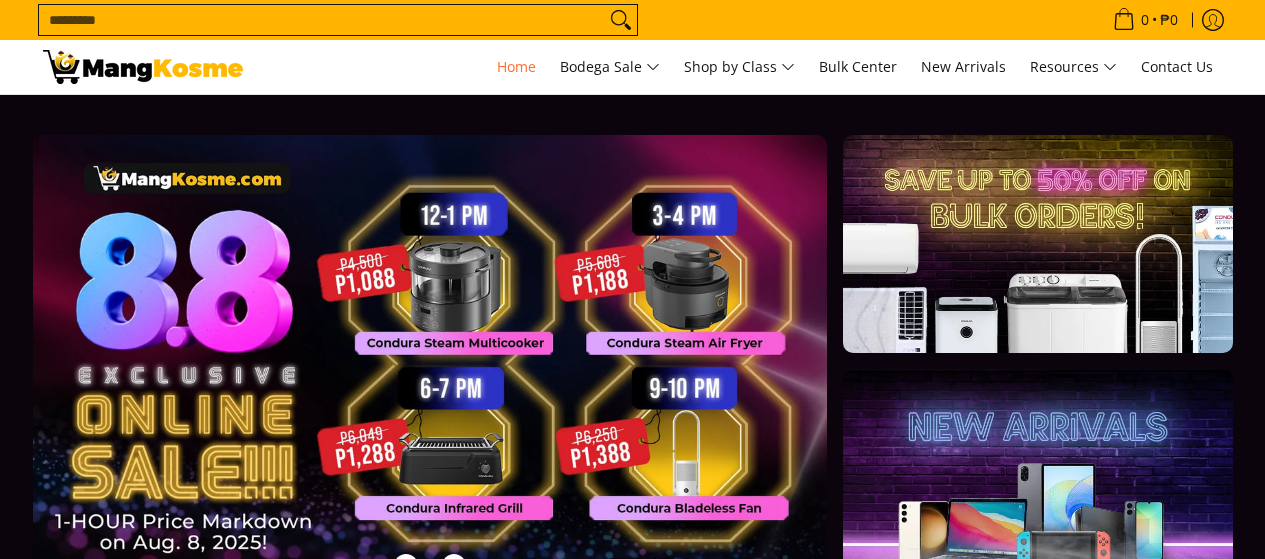 scroll, scrollTop: 0, scrollLeft: 0, axis: both 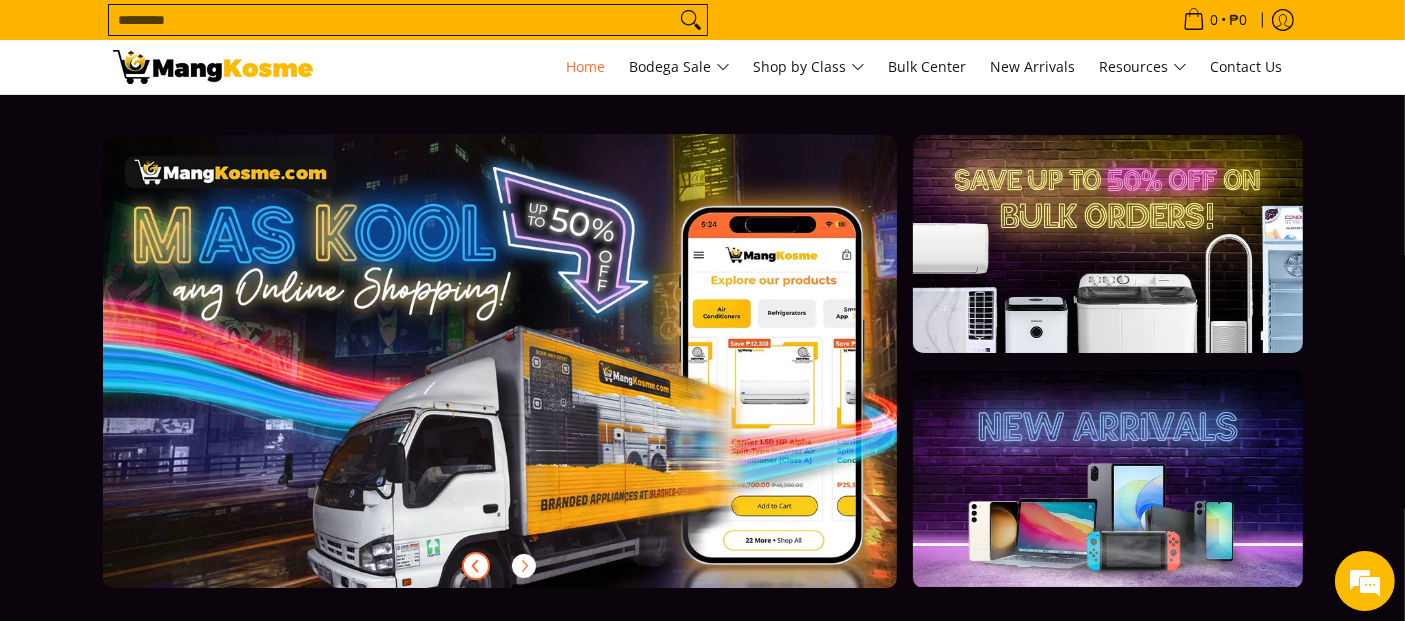 click 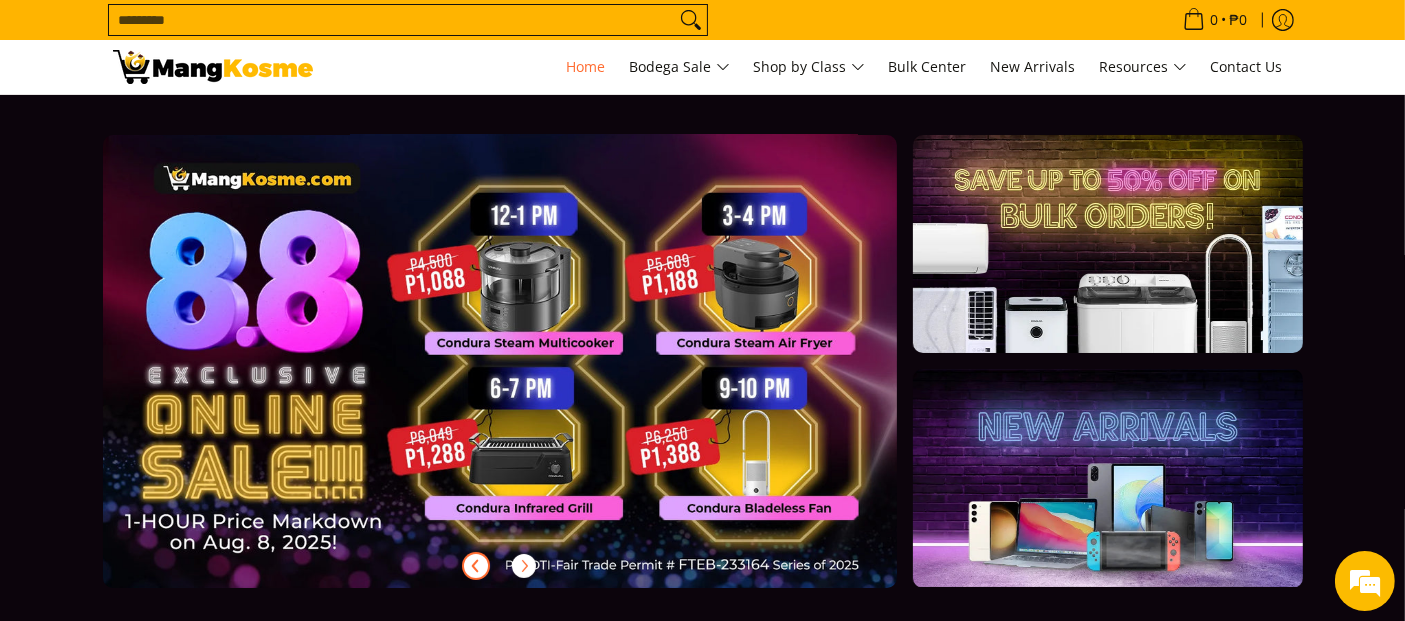 scroll, scrollTop: 0, scrollLeft: 0, axis: both 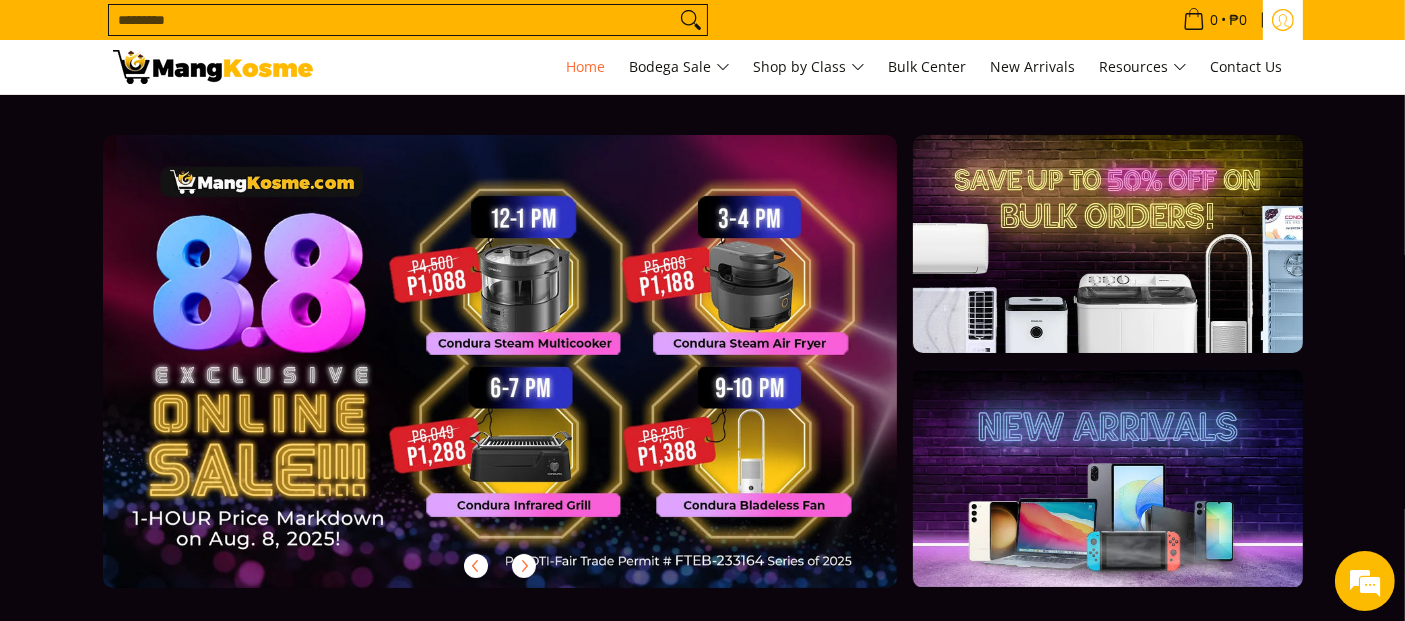 click 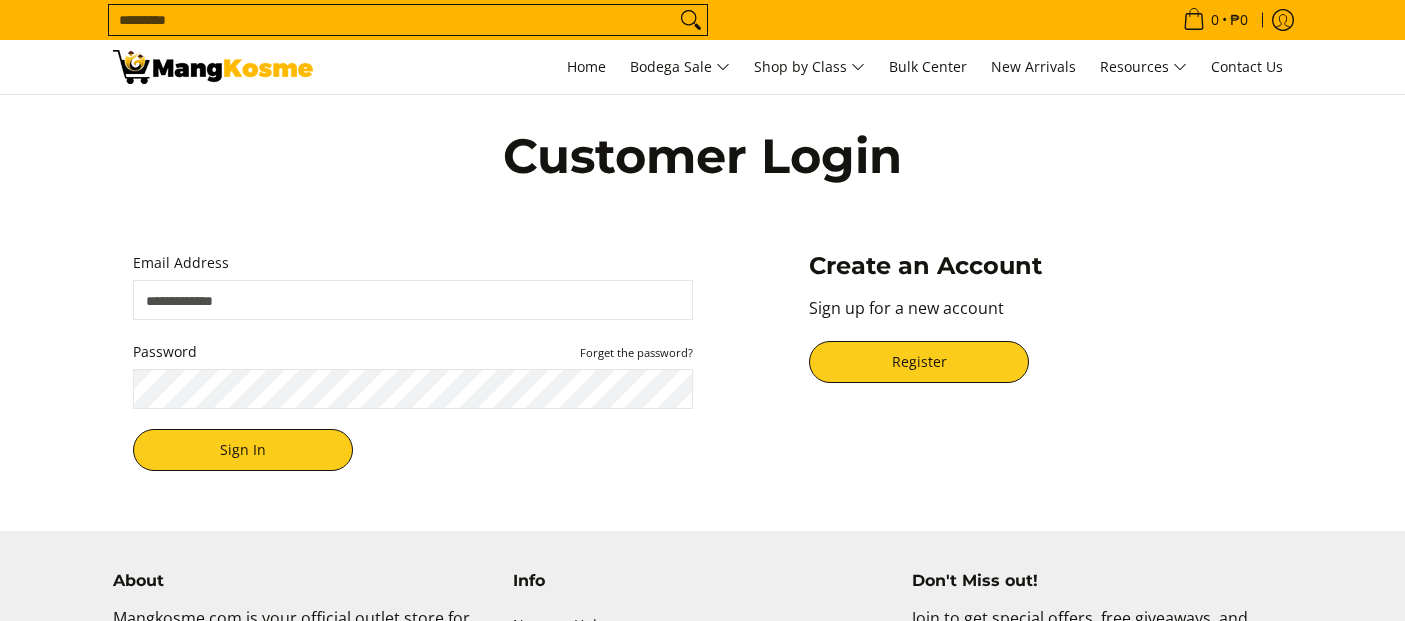 scroll, scrollTop: 0, scrollLeft: 0, axis: both 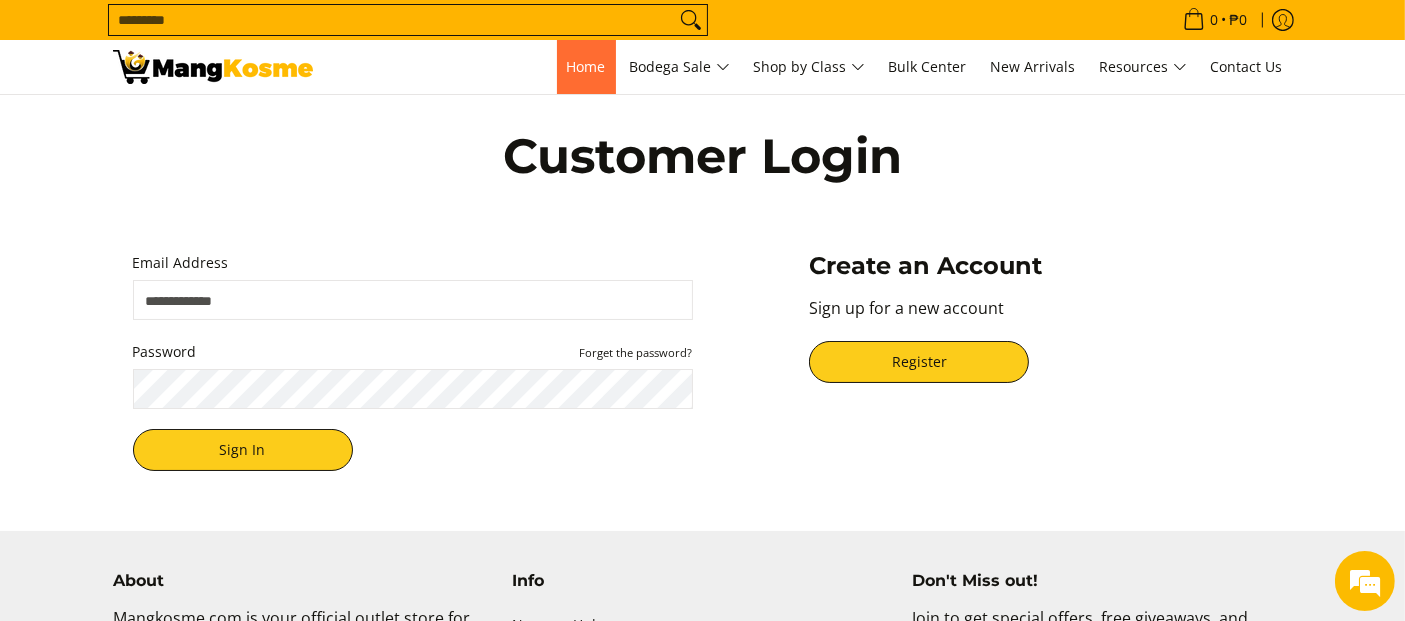 click on "Home" at bounding box center [586, 66] 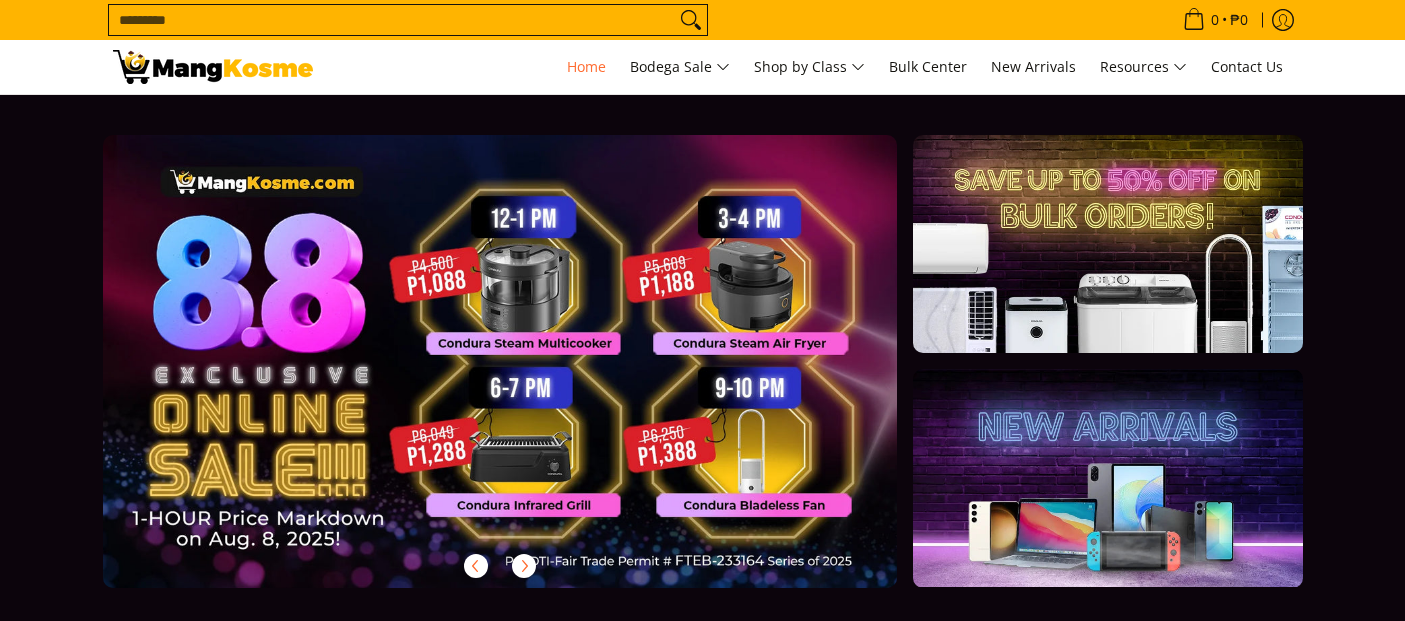 scroll, scrollTop: 0, scrollLeft: 0, axis: both 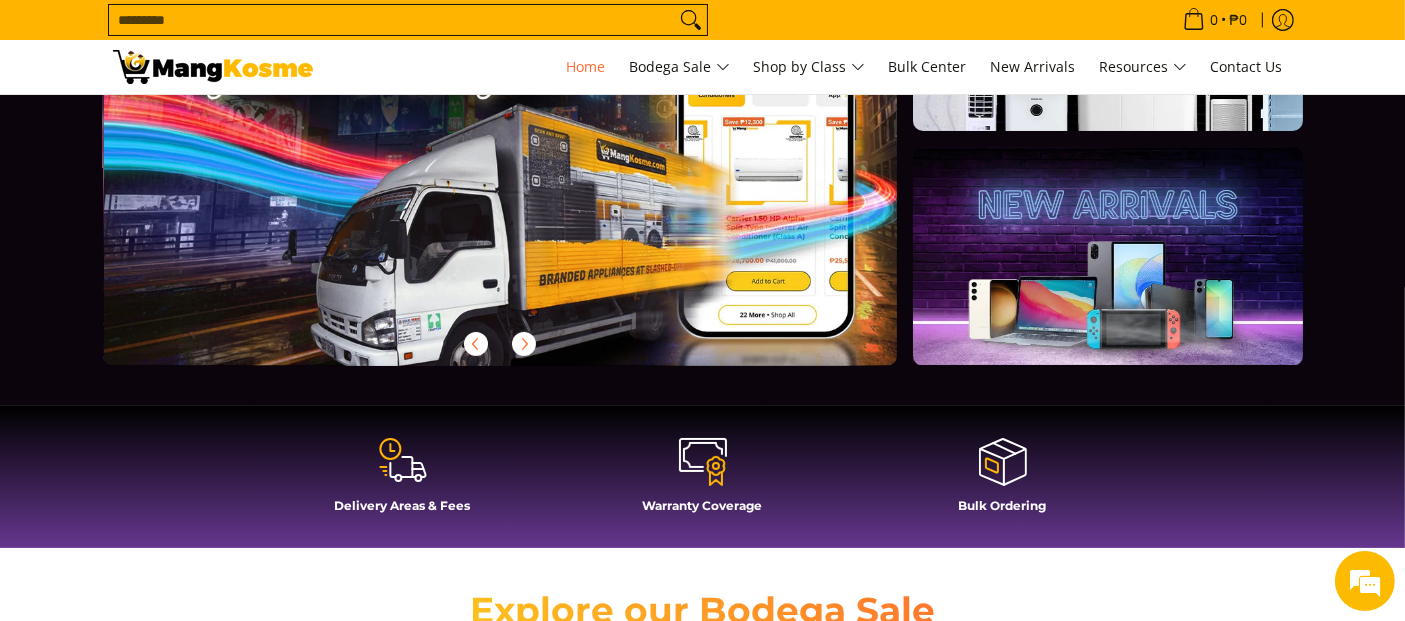click at bounding box center [403, 462] 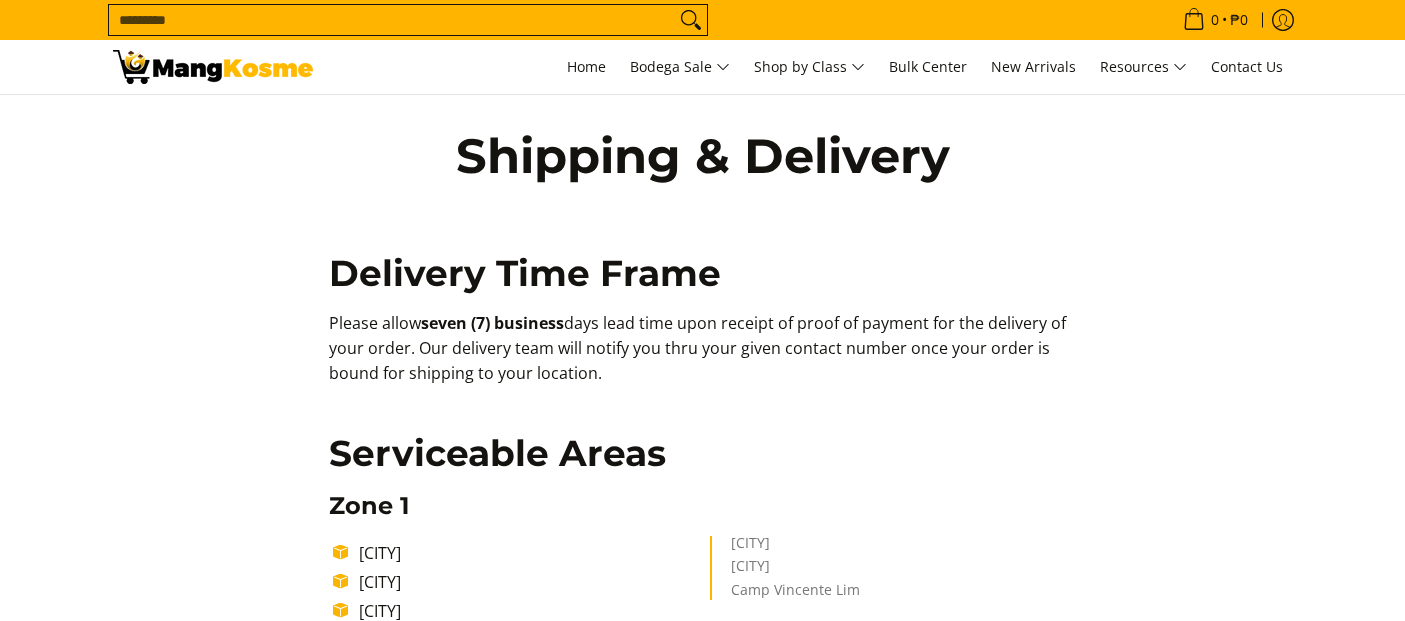 scroll, scrollTop: 0, scrollLeft: 0, axis: both 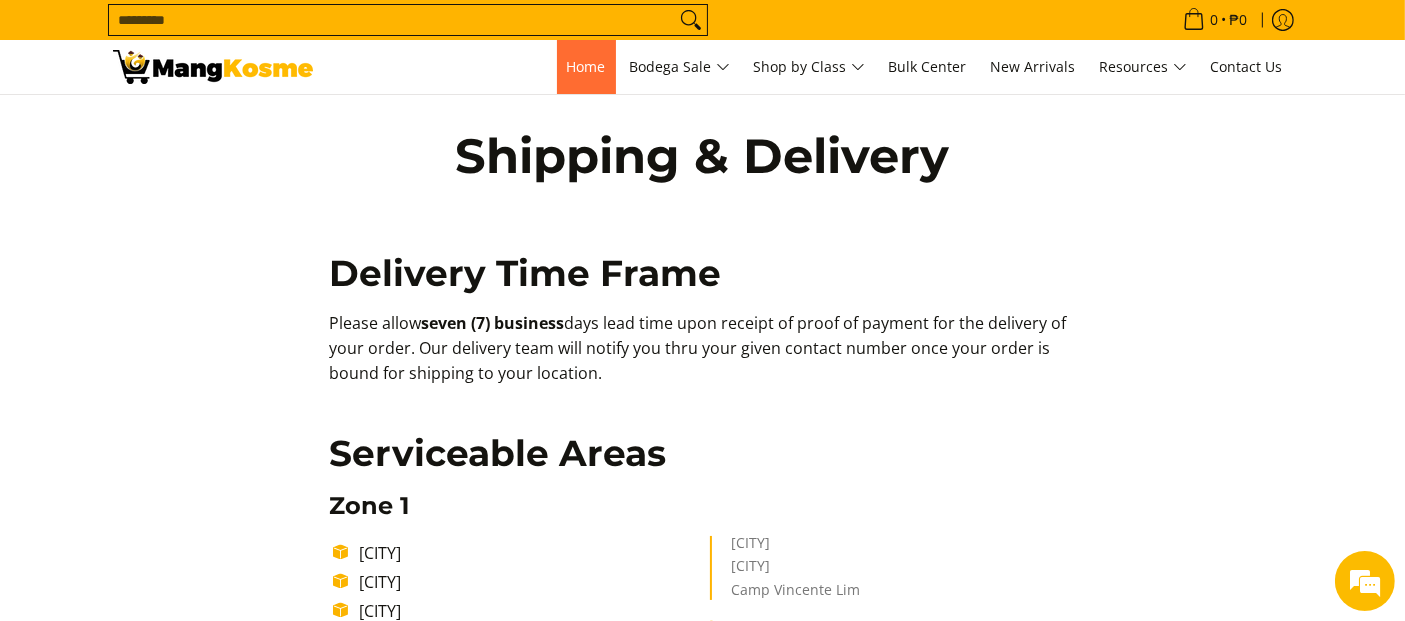 click on "Home" at bounding box center (586, 66) 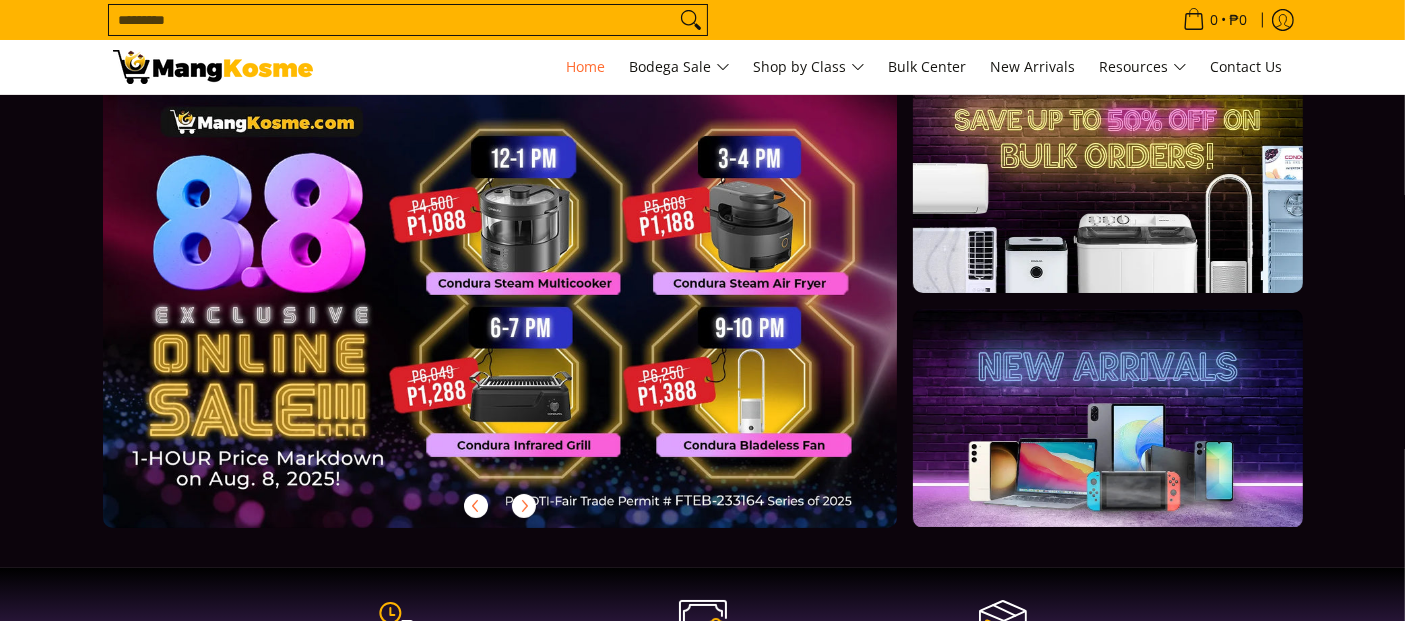 scroll, scrollTop: 111, scrollLeft: 0, axis: vertical 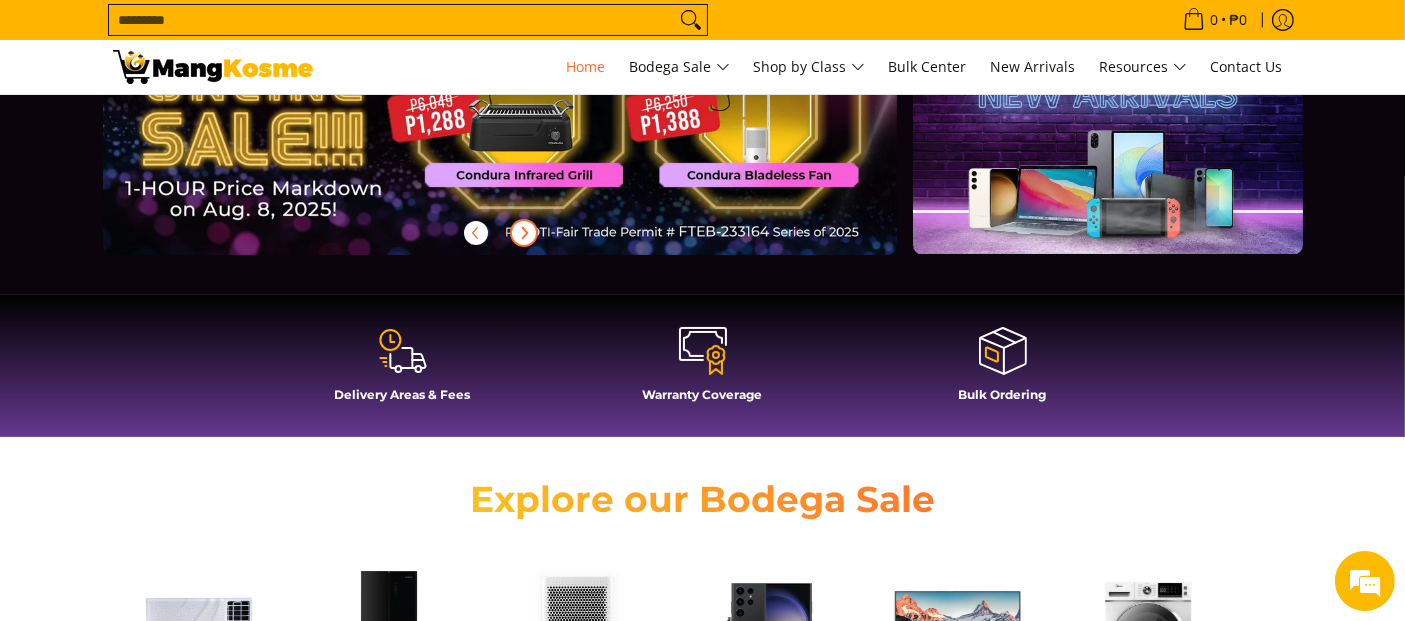 click 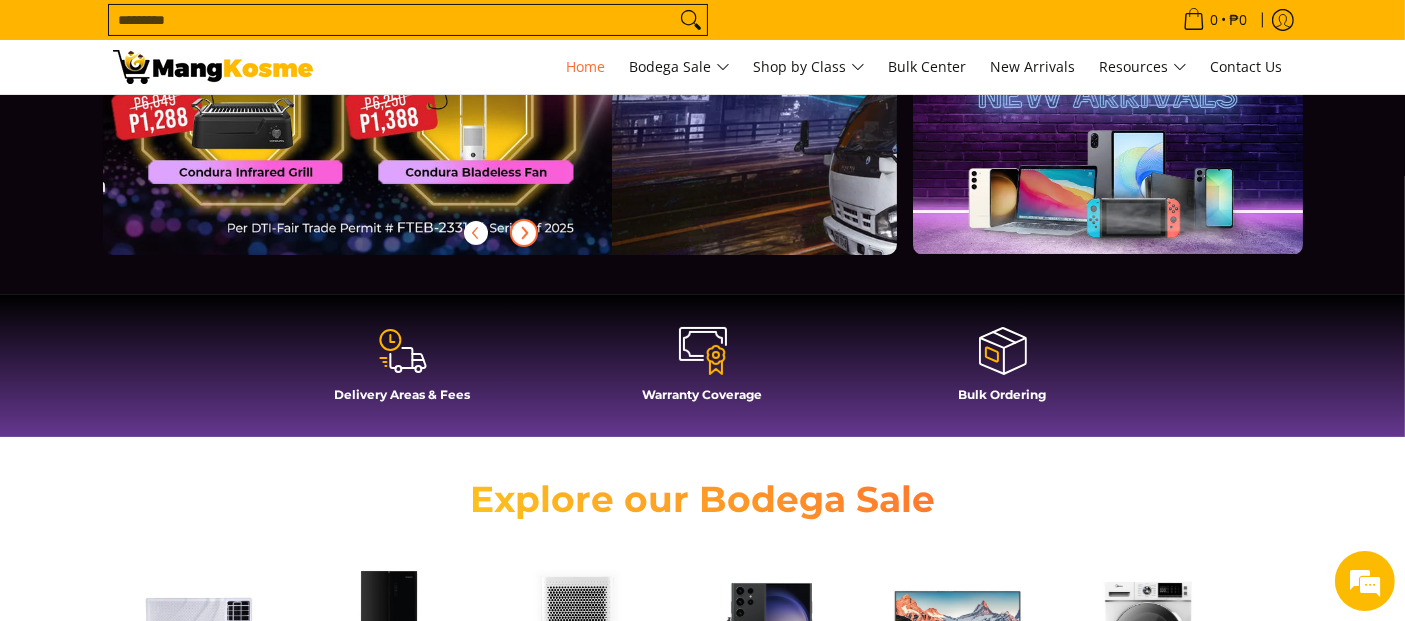 scroll, scrollTop: 0, scrollLeft: 794, axis: horizontal 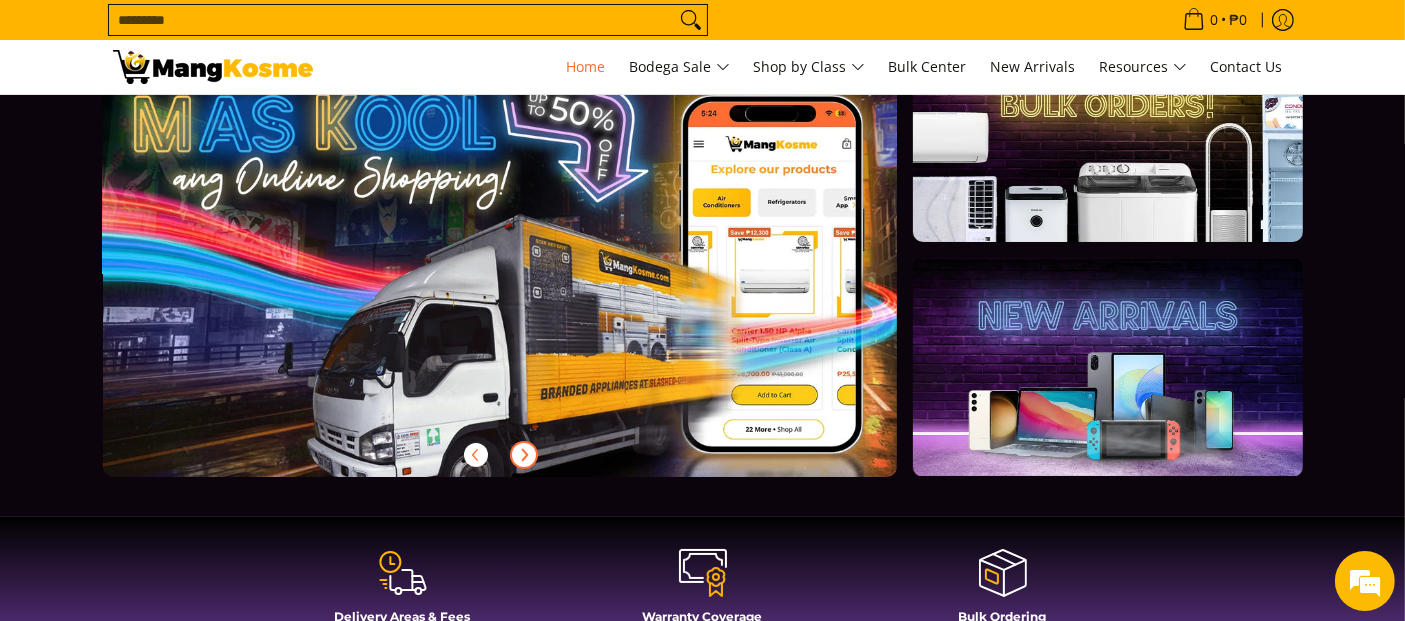 click at bounding box center (524, 455) 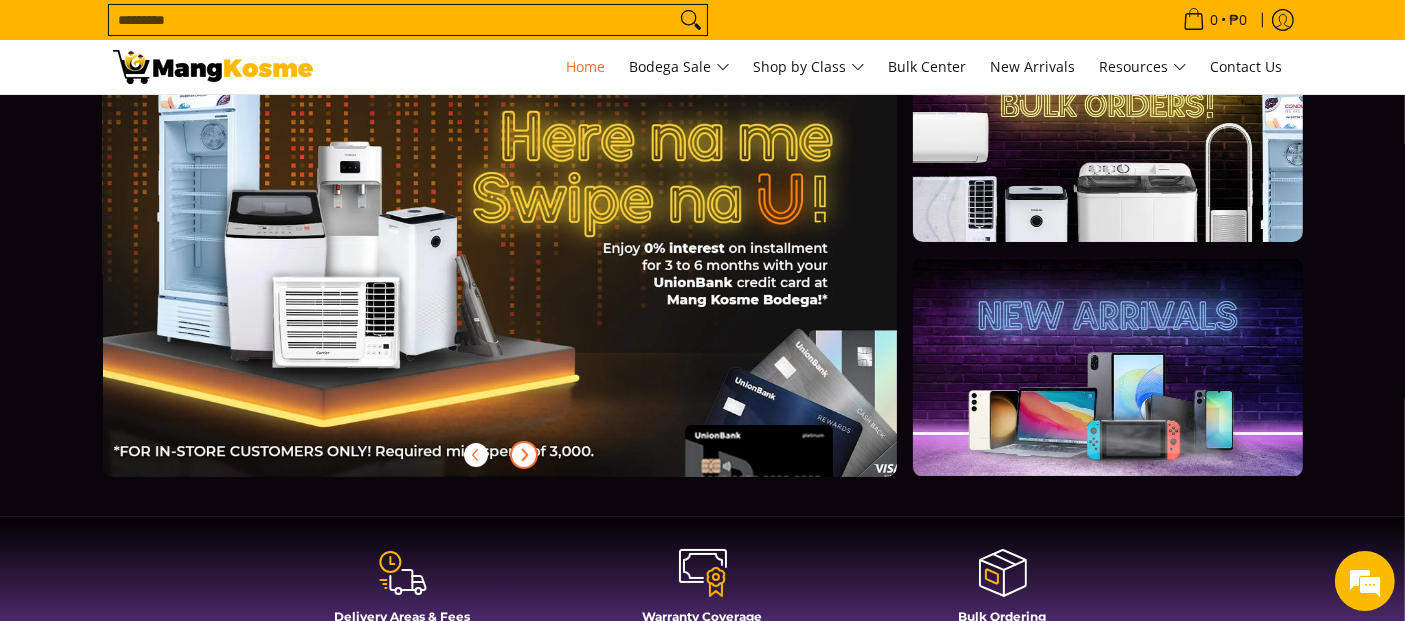 click 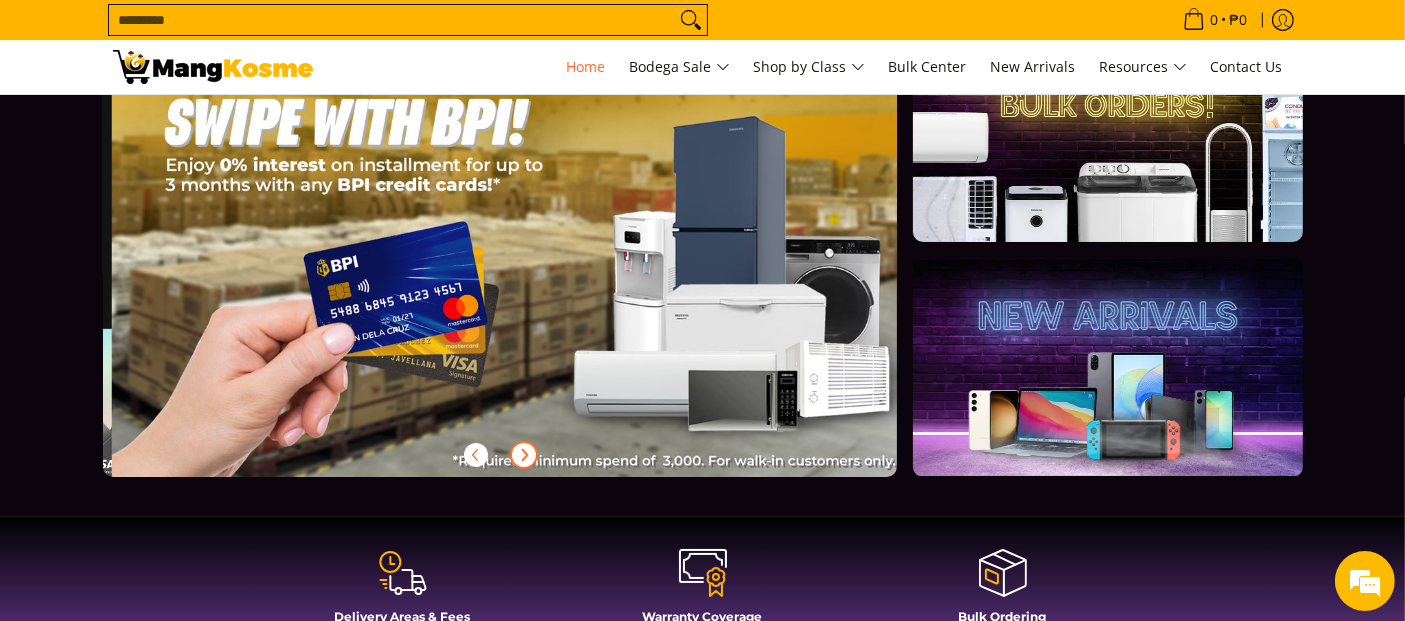 scroll, scrollTop: 0, scrollLeft: 2385, axis: horizontal 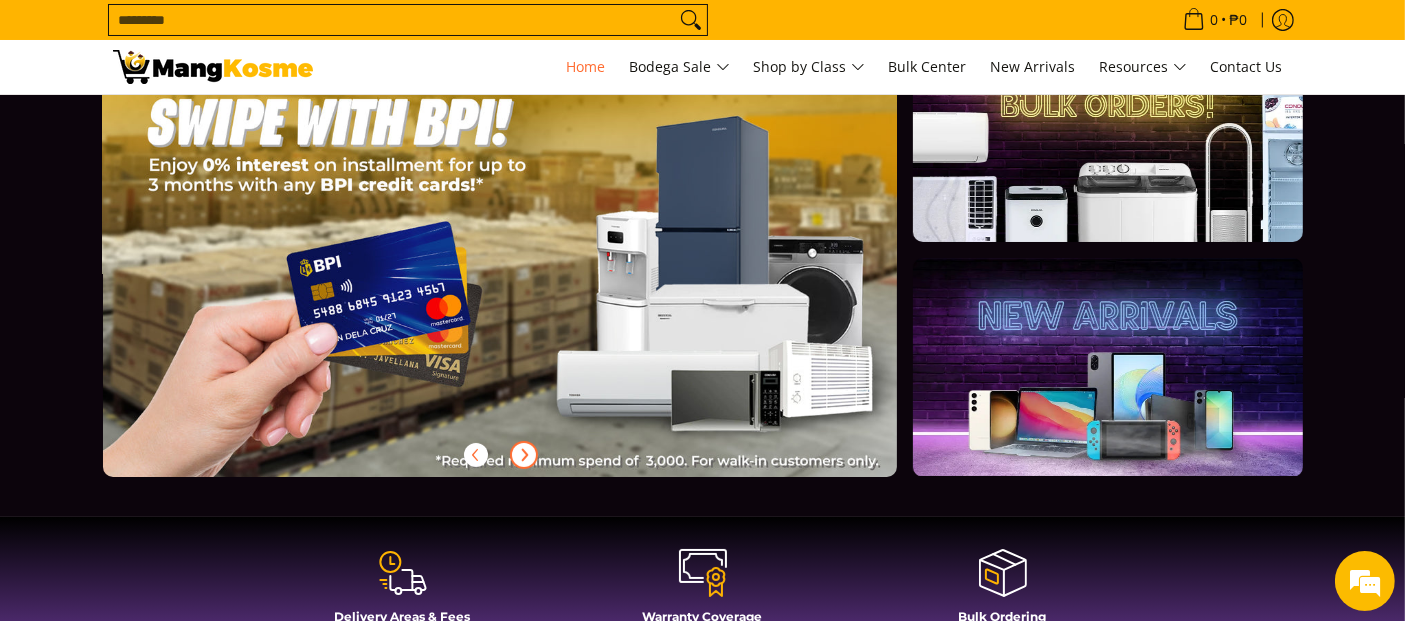click 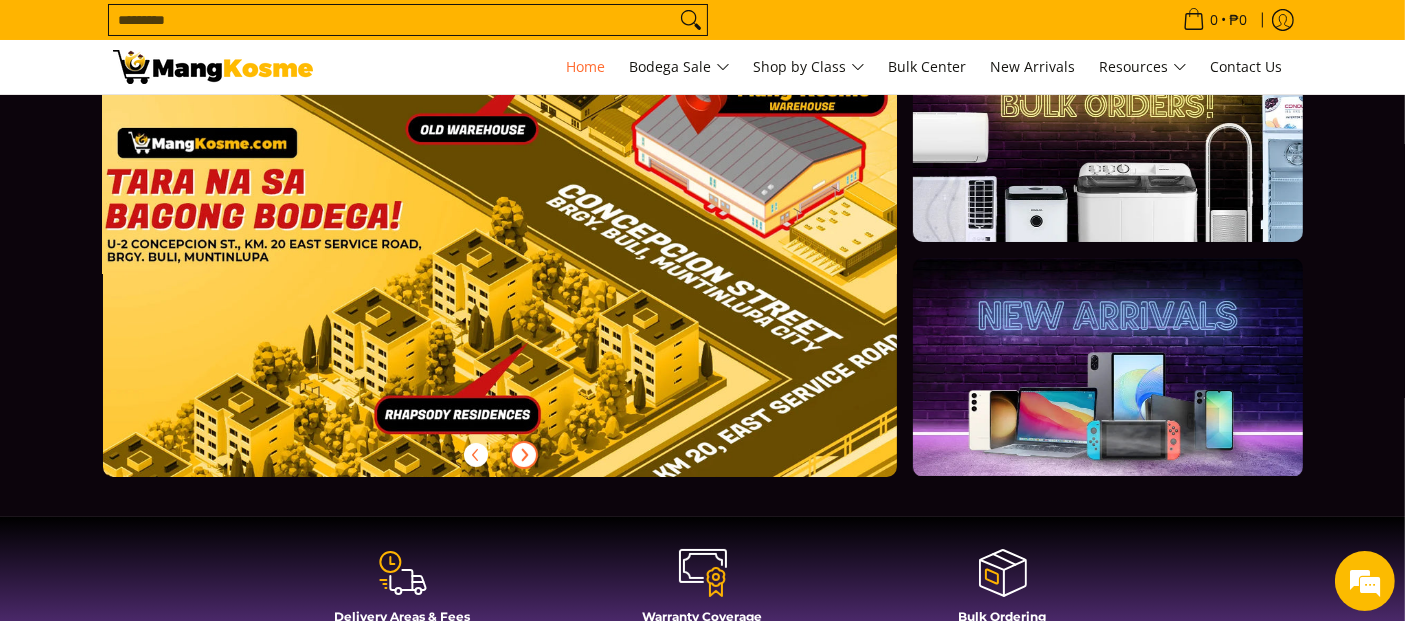 click 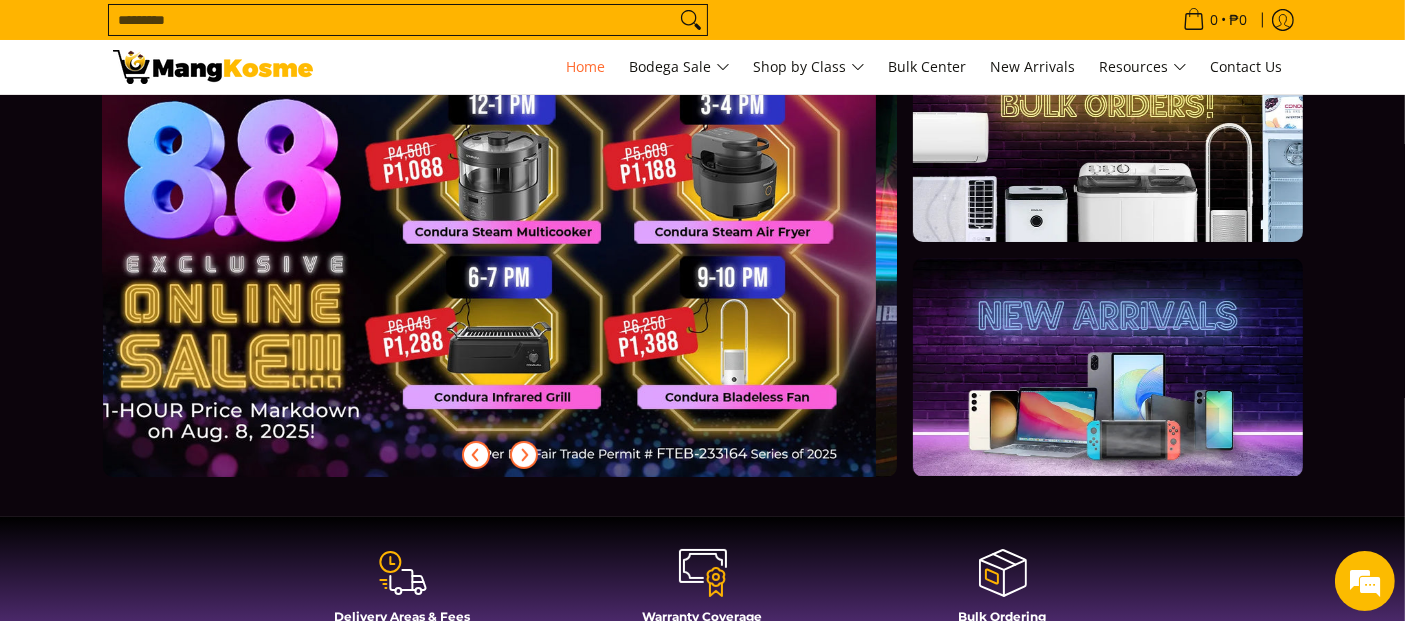 scroll, scrollTop: 0, scrollLeft: 1, axis: horizontal 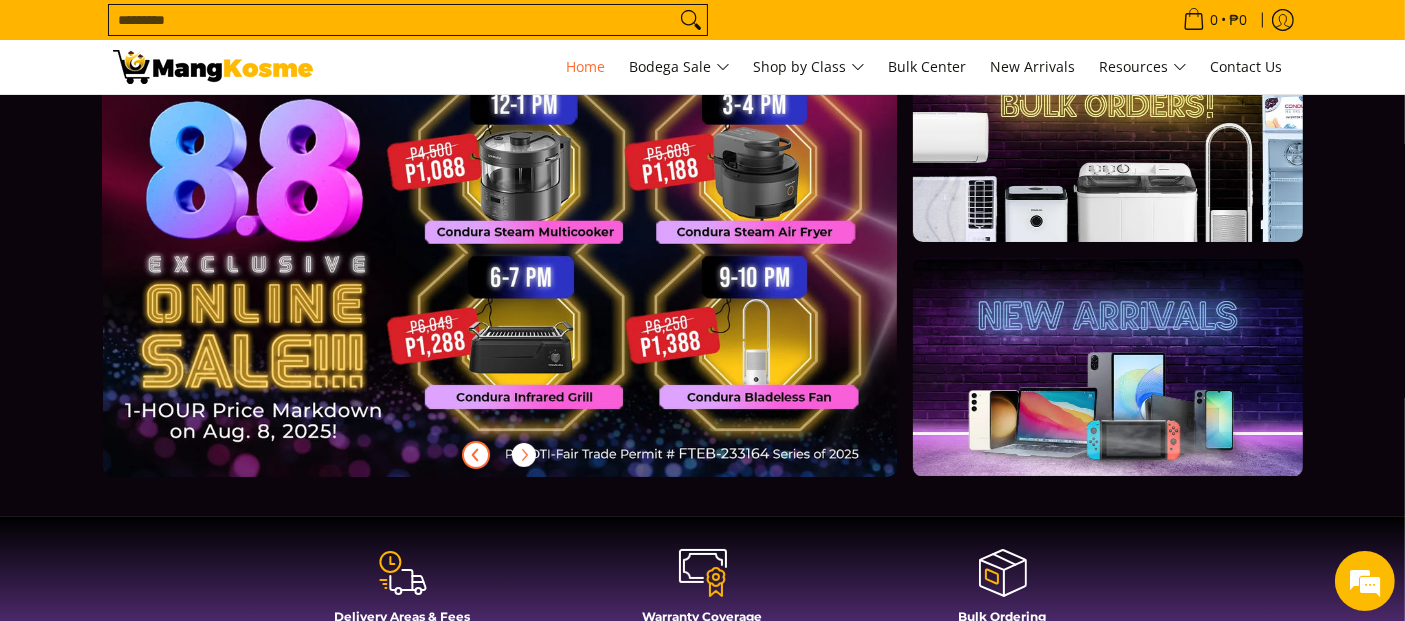 click 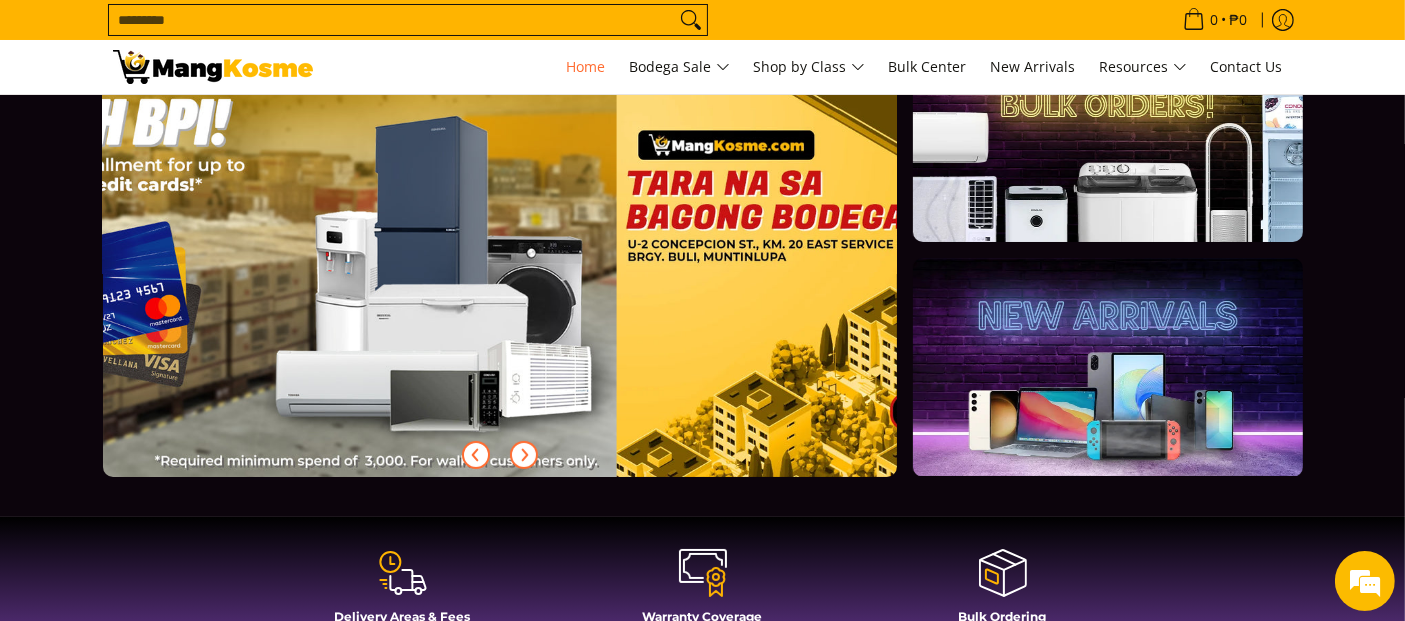 scroll, scrollTop: 0, scrollLeft: 3244, axis: horizontal 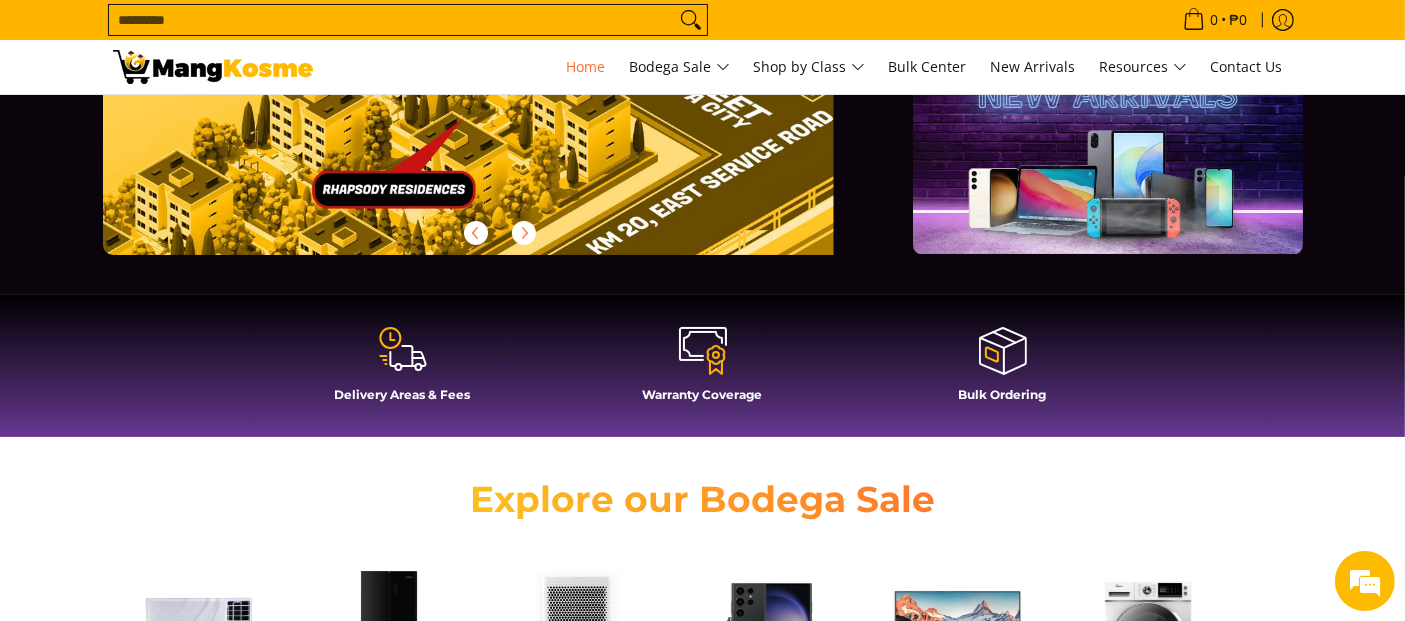 click on "Delivery Areas & Fees" at bounding box center (403, 371) 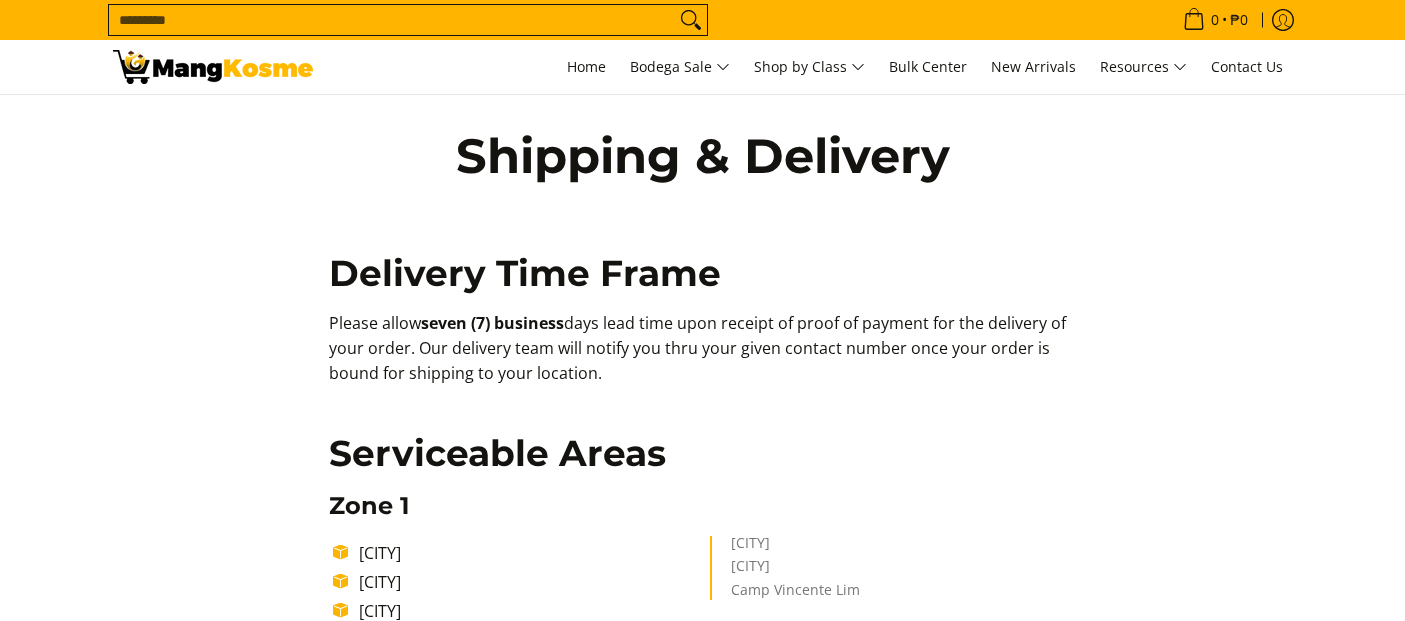 scroll, scrollTop: 0, scrollLeft: 0, axis: both 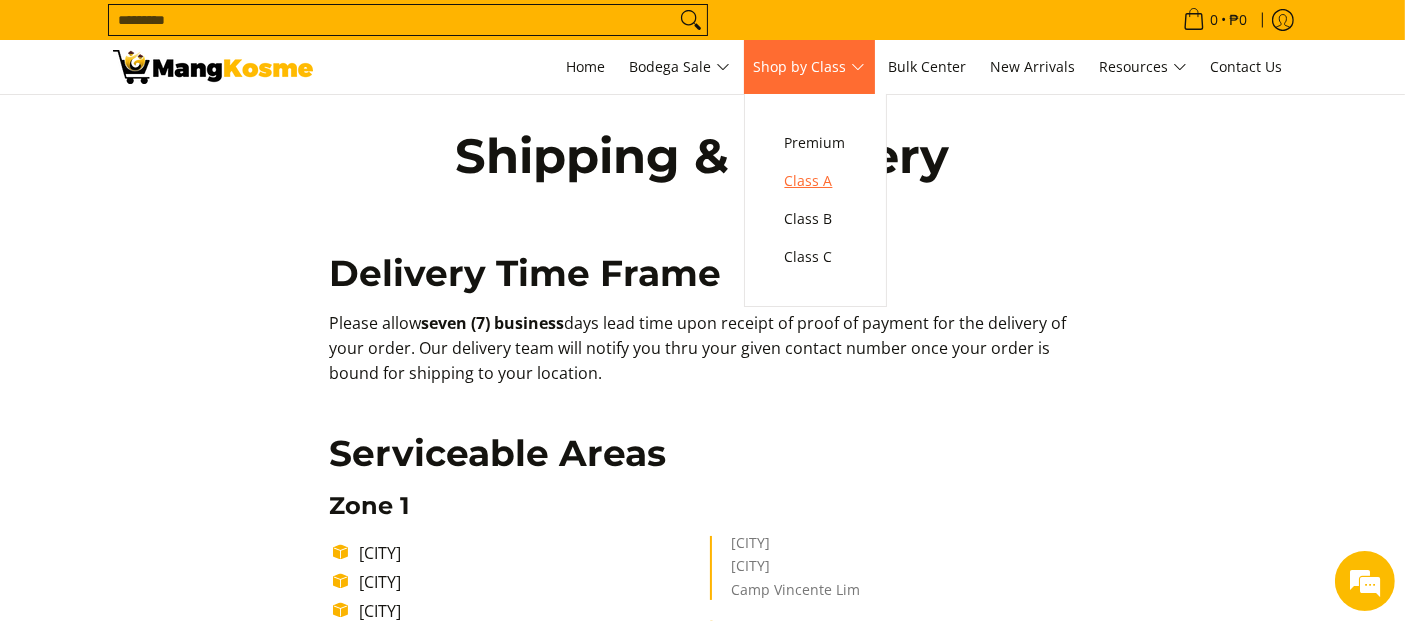 click on "Class A" at bounding box center (815, 181) 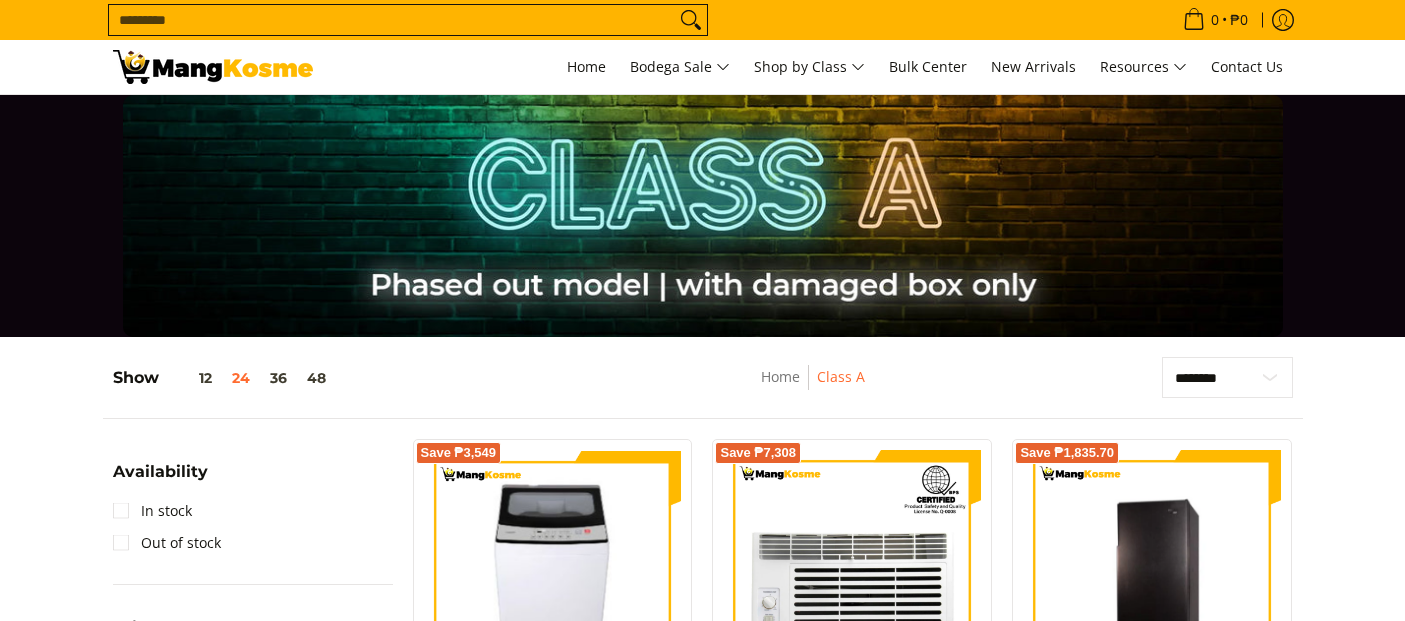 scroll, scrollTop: 888, scrollLeft: 0, axis: vertical 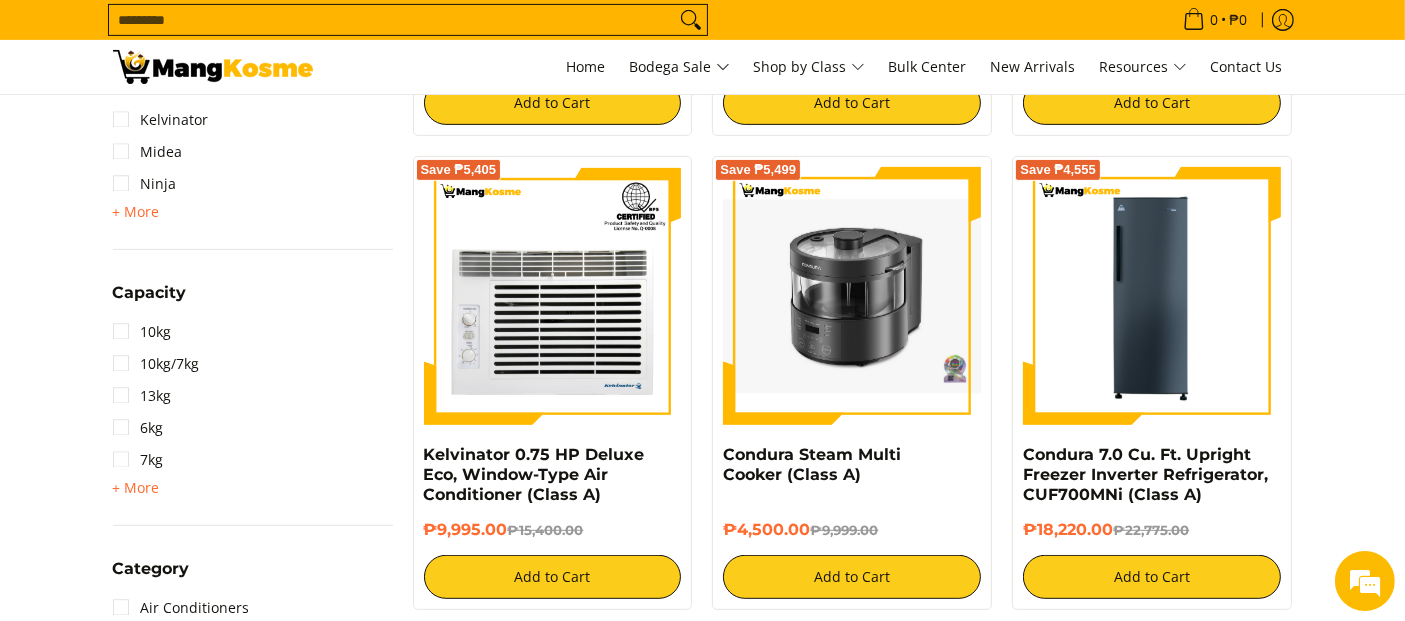 click at bounding box center (852, 295) 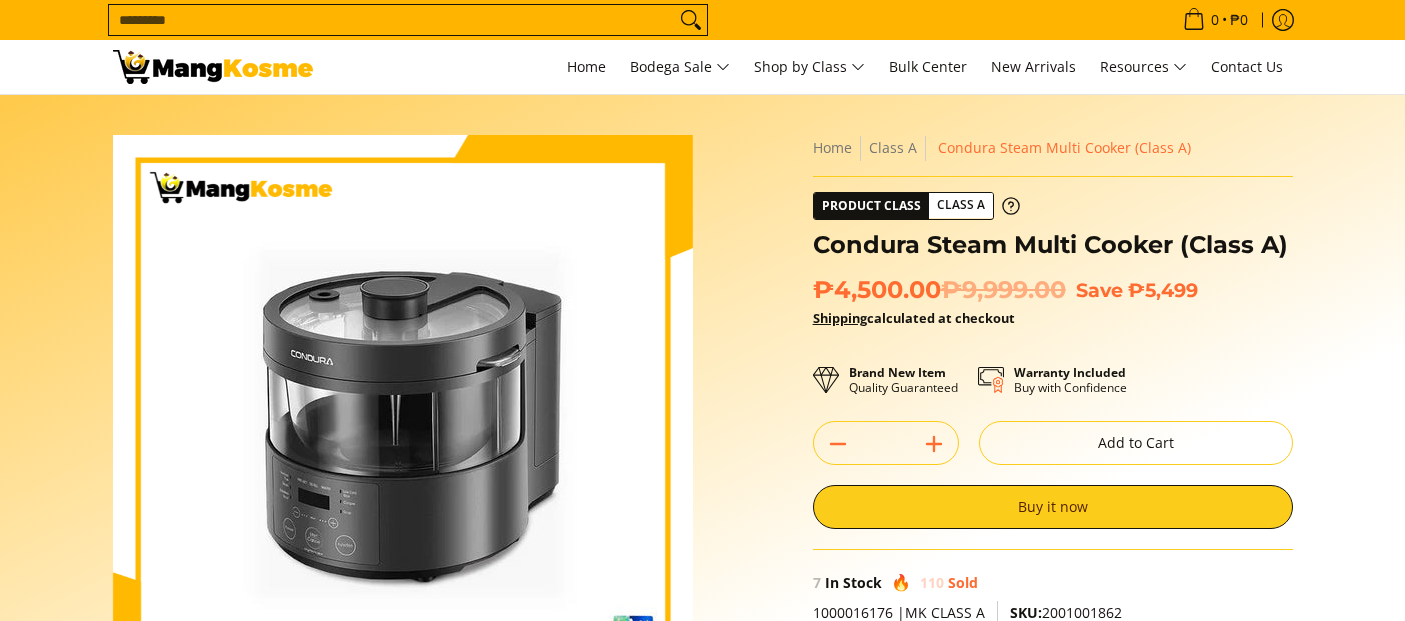 scroll, scrollTop: 0, scrollLeft: 0, axis: both 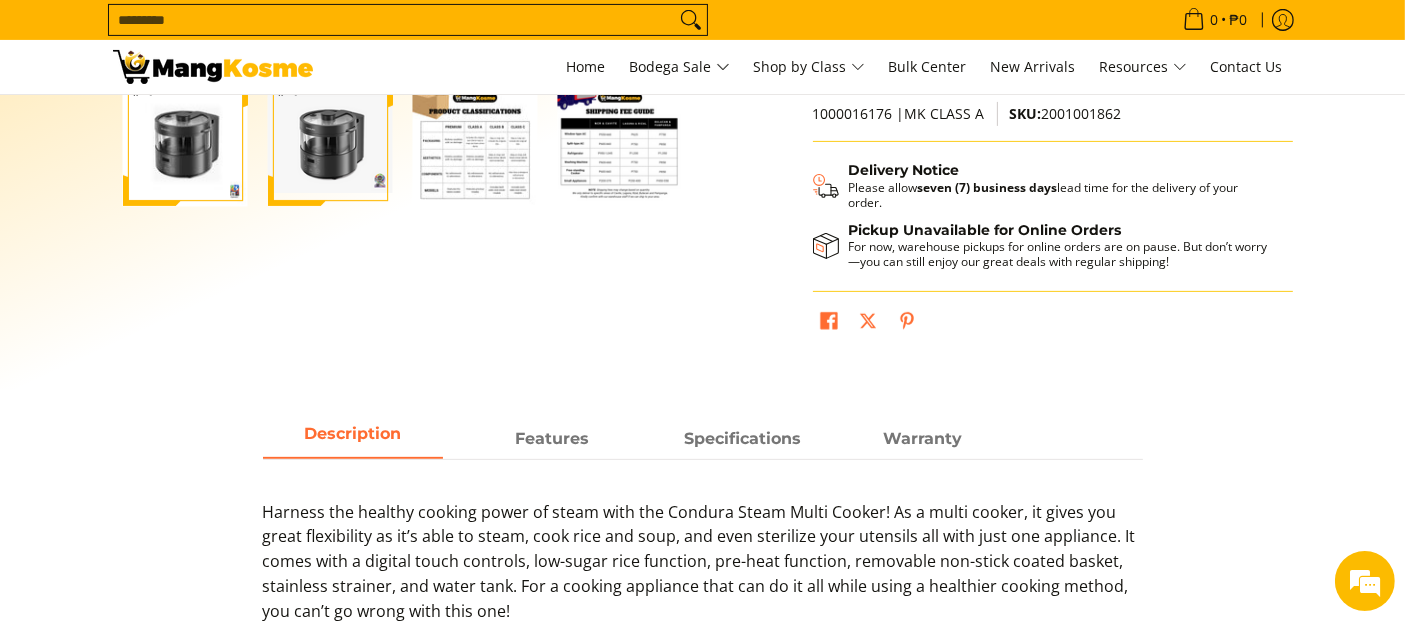 click at bounding box center [185, 143] 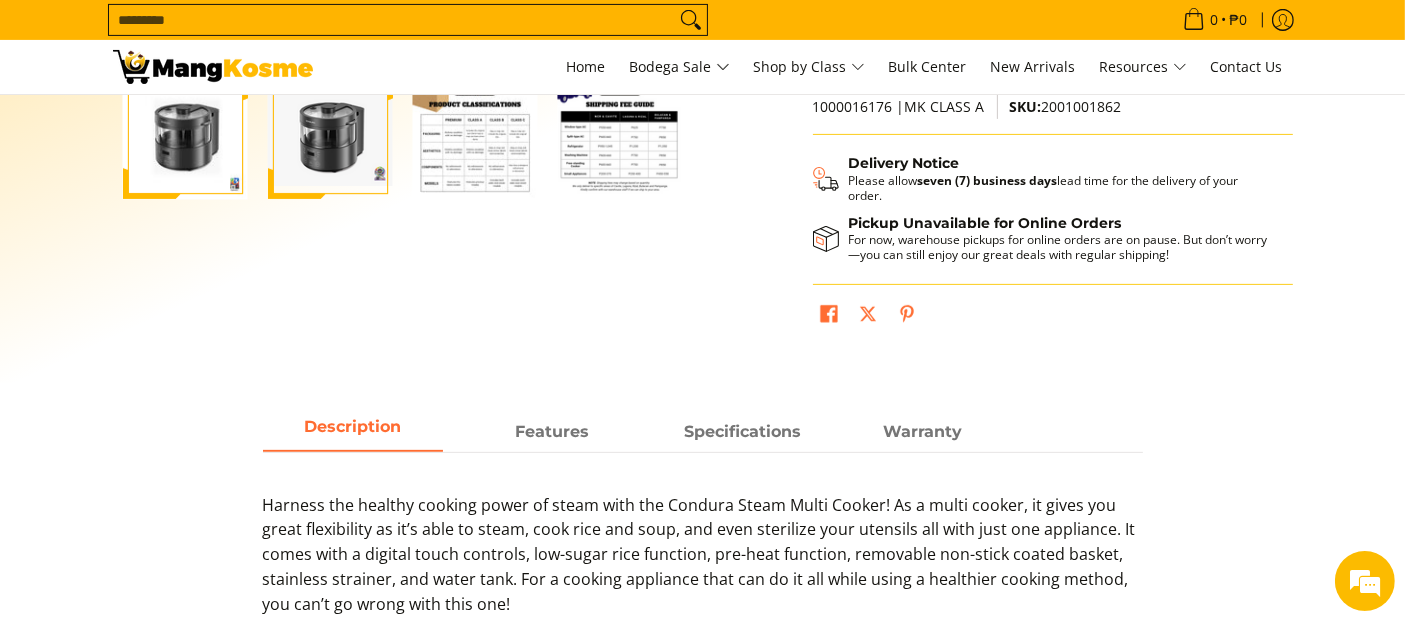 scroll, scrollTop: 555, scrollLeft: 0, axis: vertical 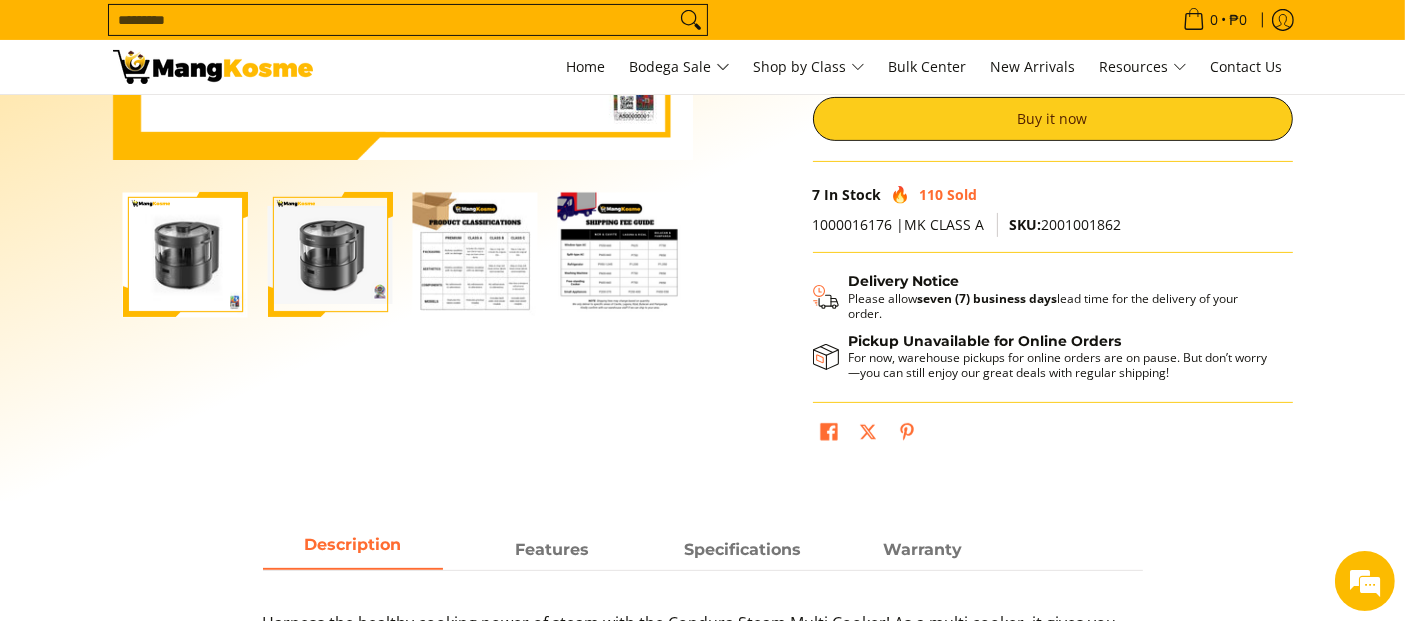 click at bounding box center (330, 255) 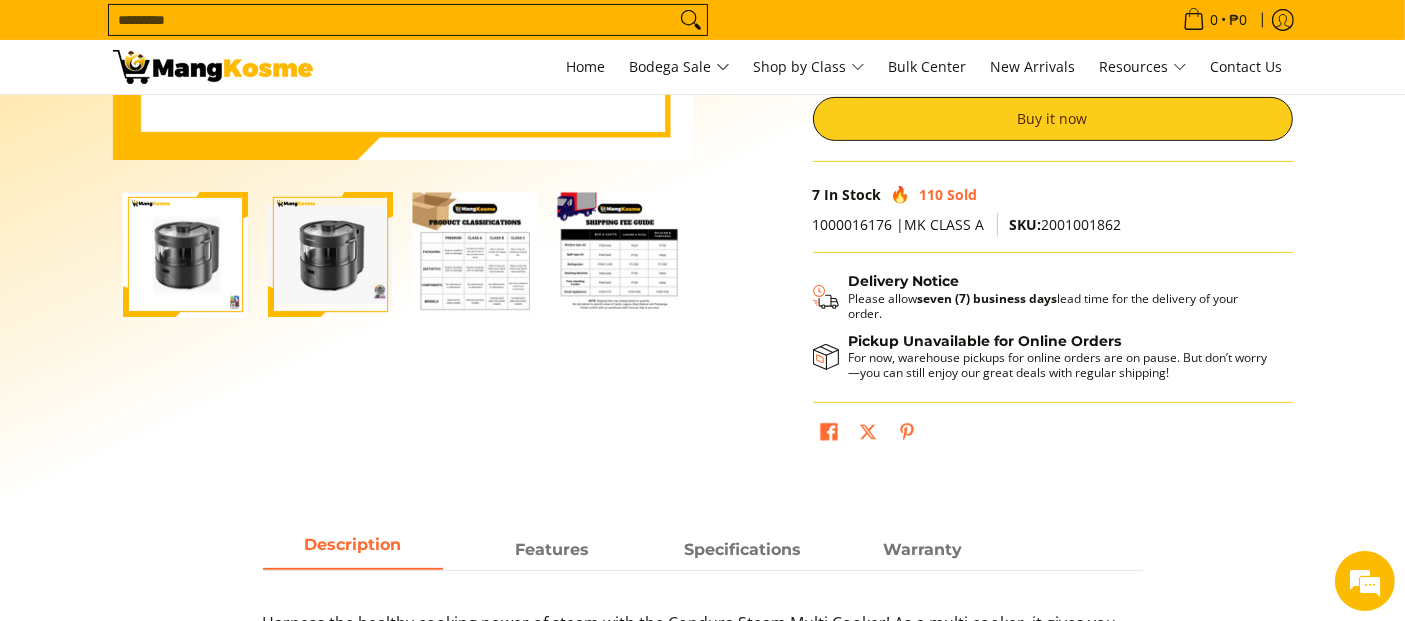 click at bounding box center [475, 254] 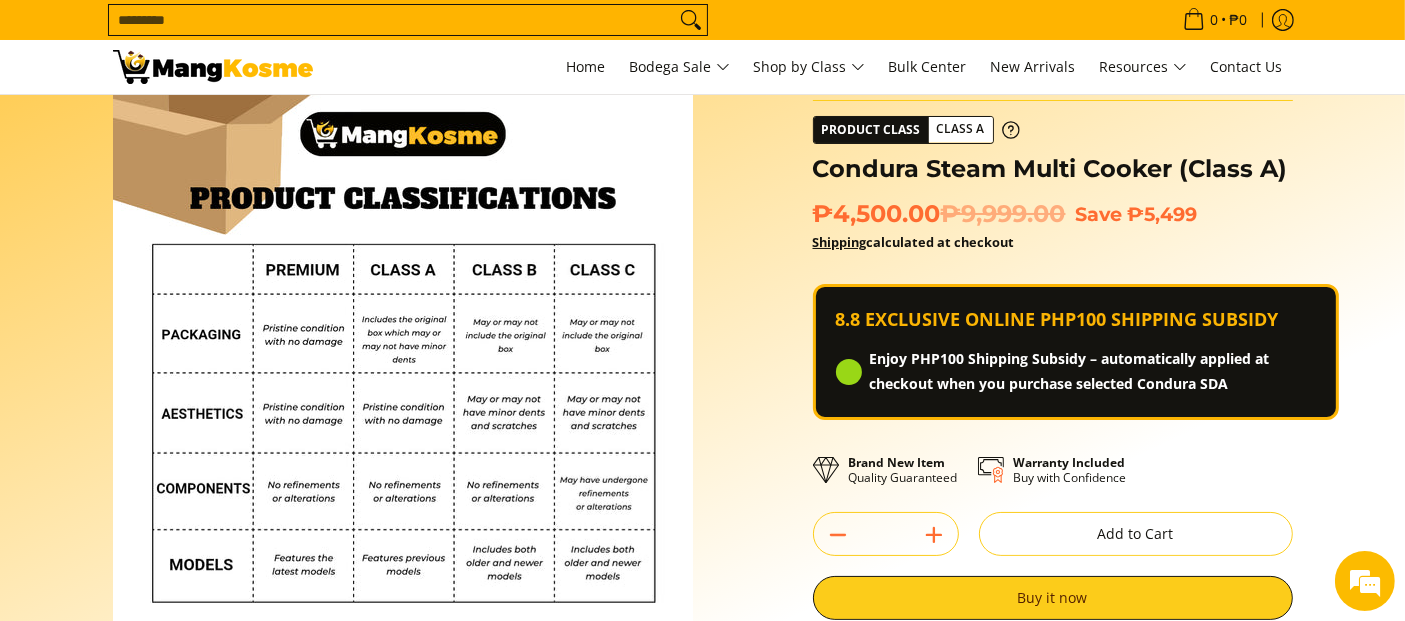 scroll, scrollTop: 111, scrollLeft: 0, axis: vertical 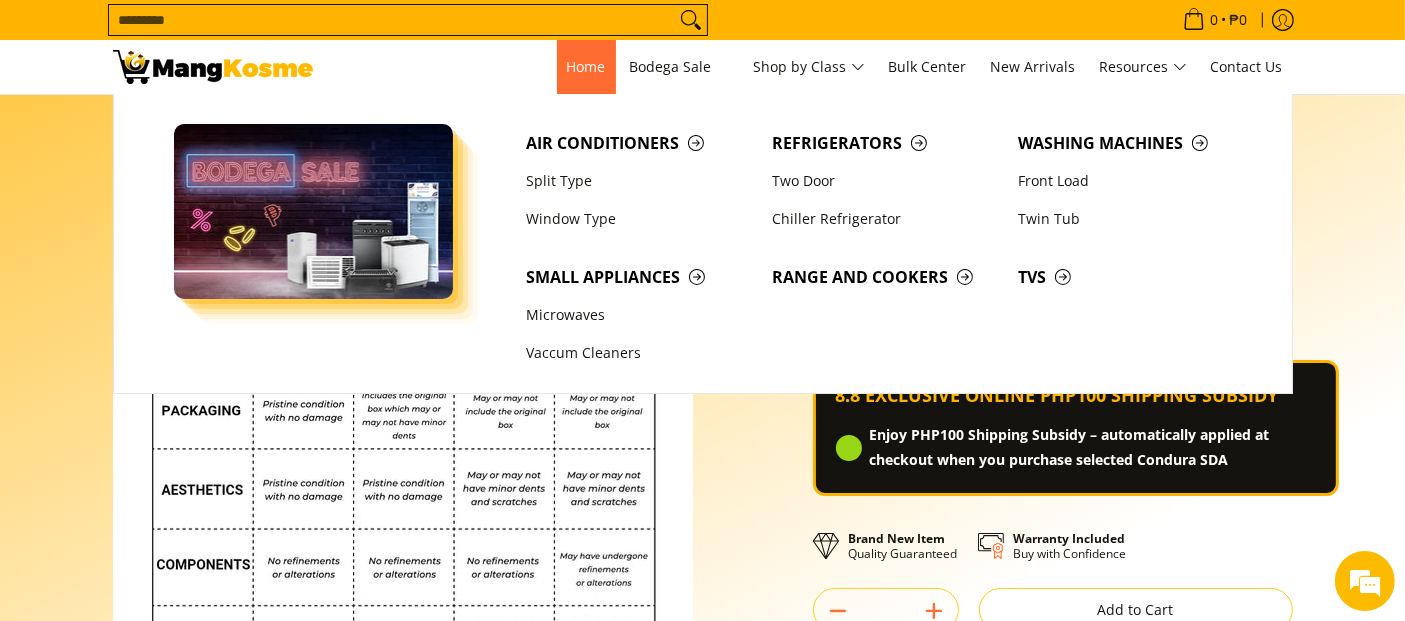 click on "Home" at bounding box center [586, 66] 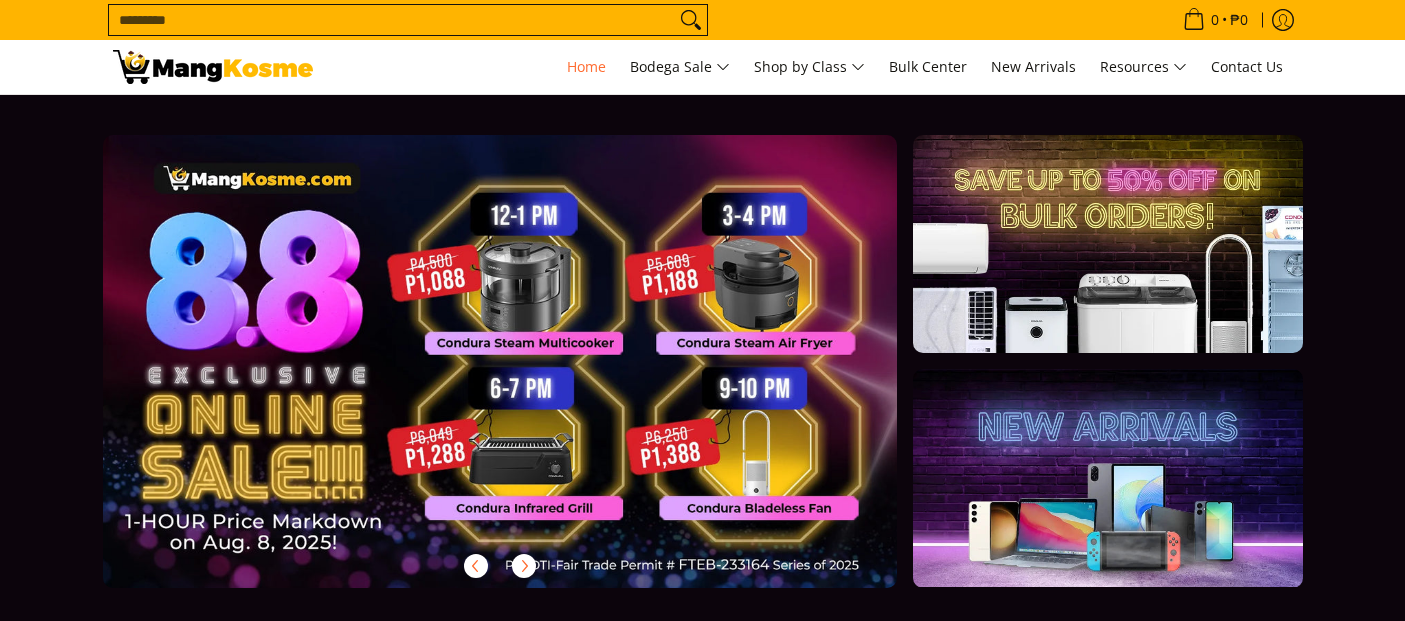 scroll, scrollTop: 0, scrollLeft: 0, axis: both 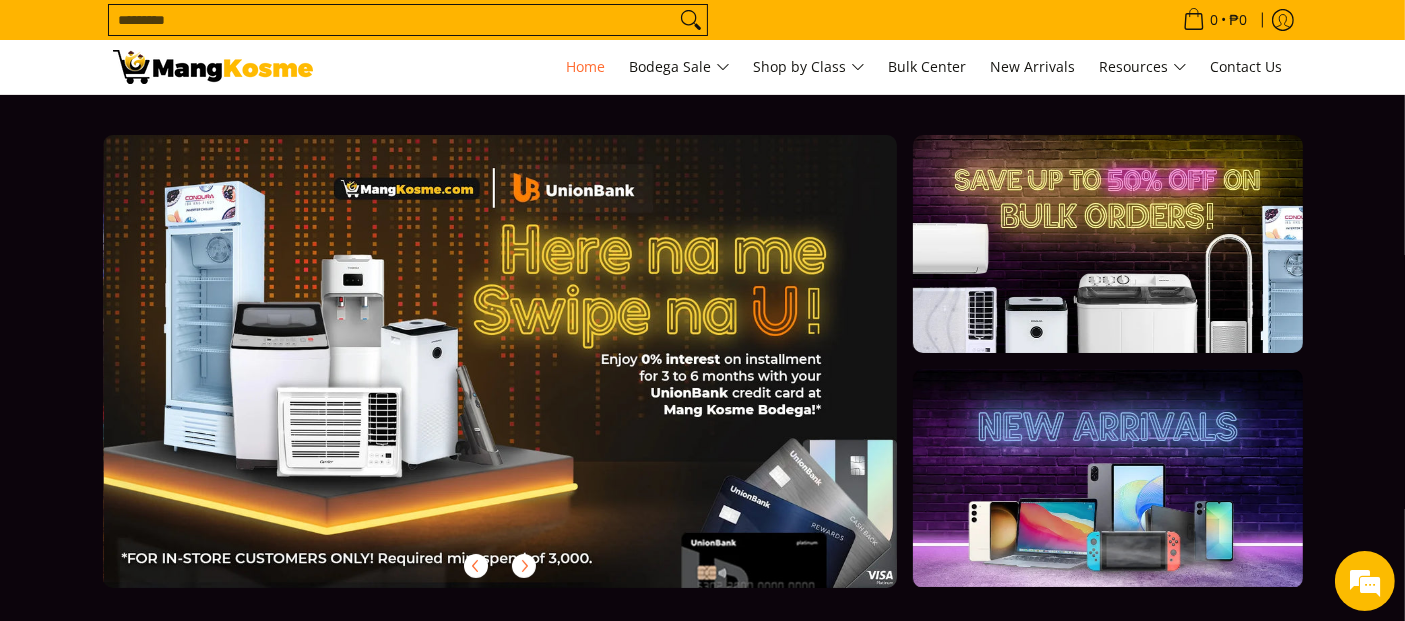 click on "Search..." at bounding box center [392, 20] 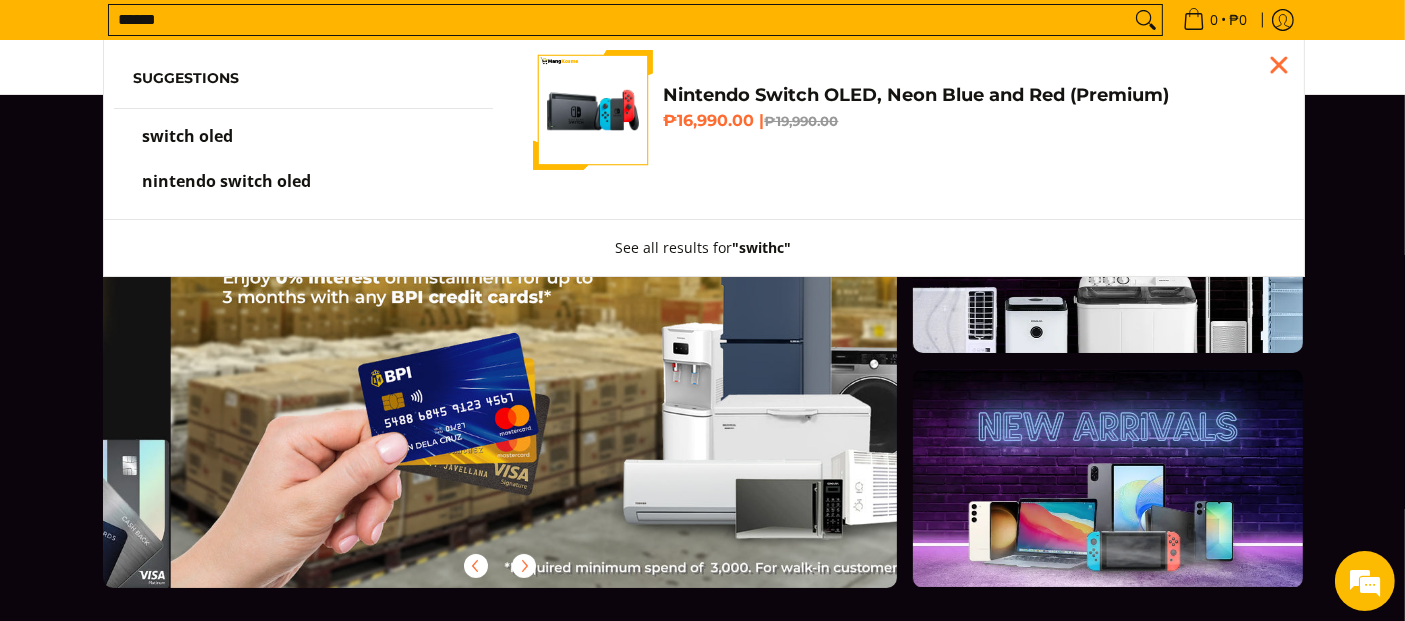 scroll, scrollTop: 0, scrollLeft: 2385, axis: horizontal 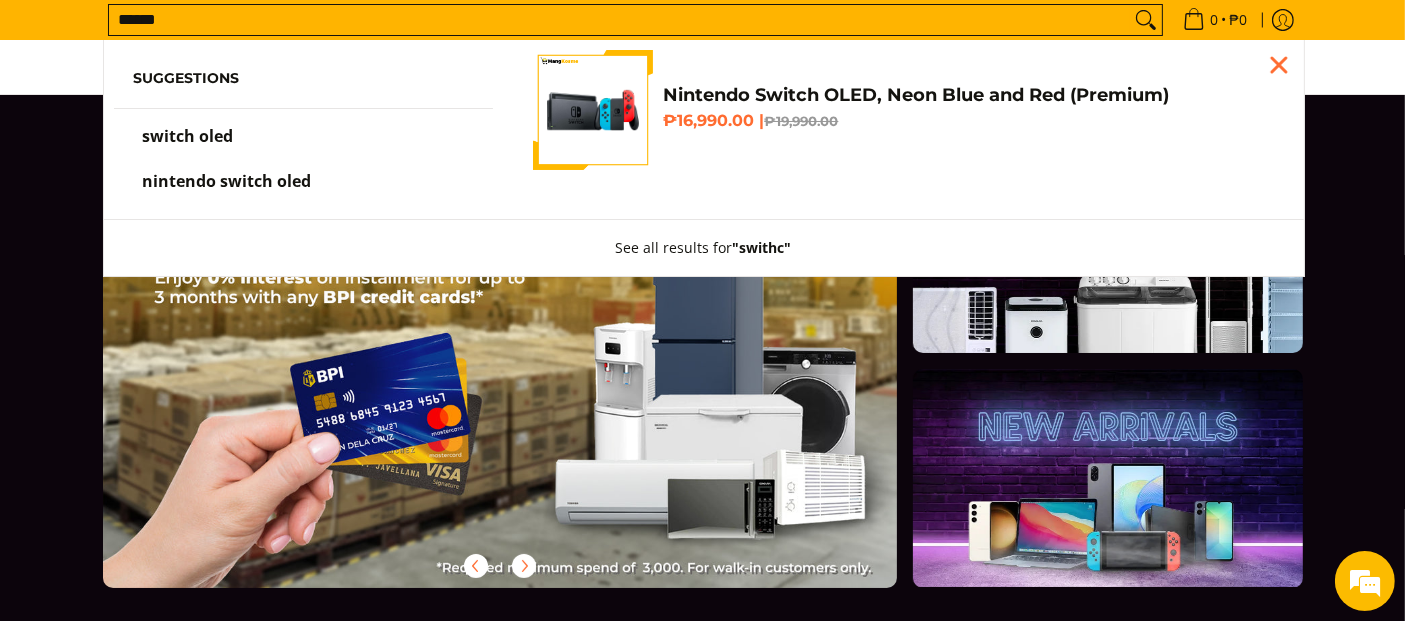 type on "******" 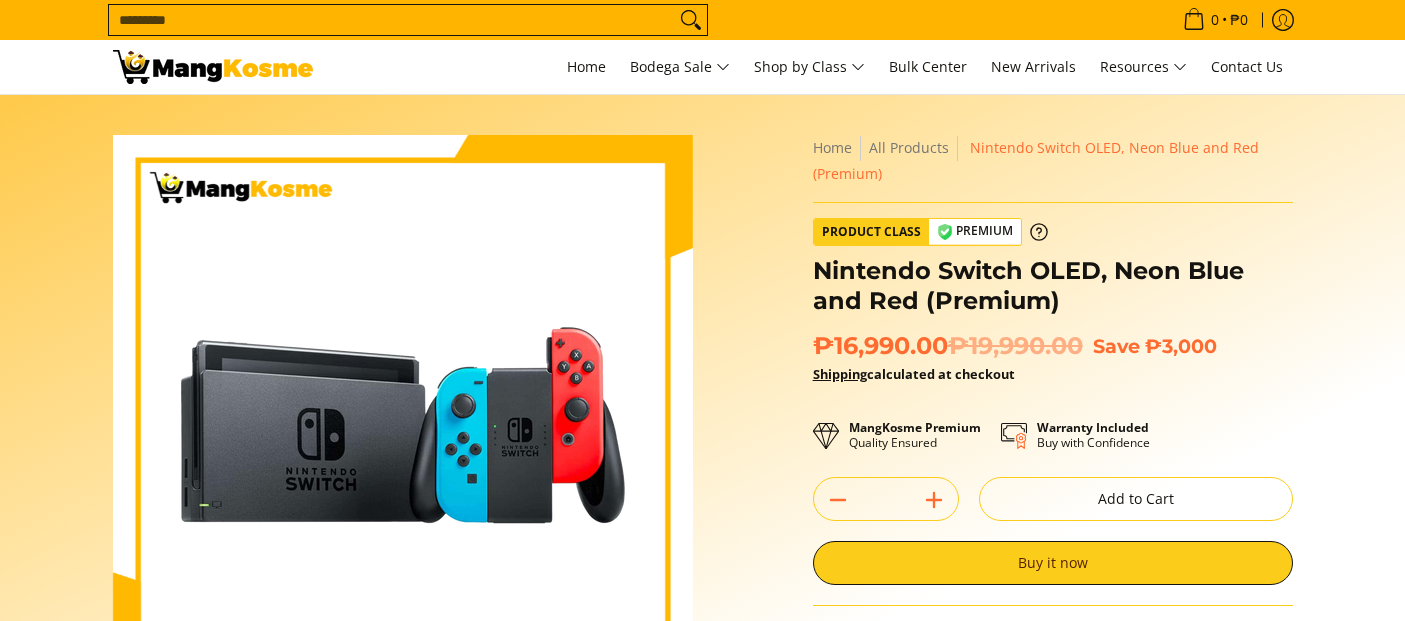 scroll, scrollTop: 0, scrollLeft: 0, axis: both 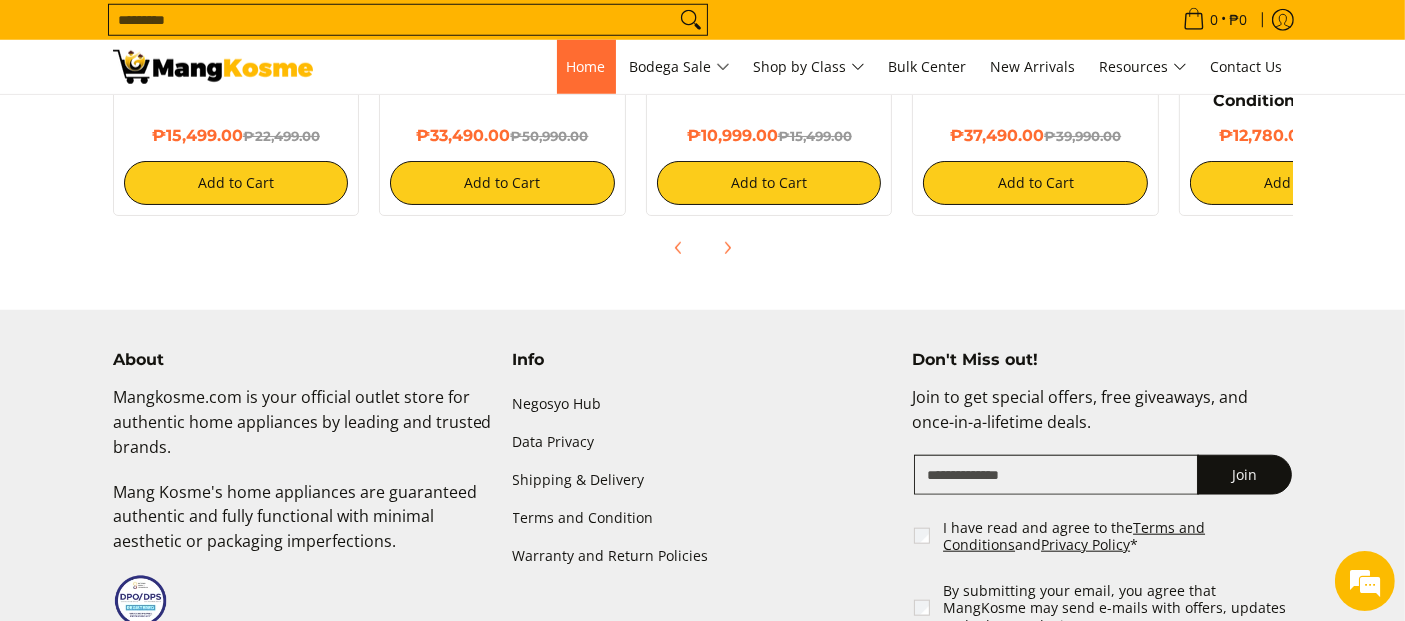click on "Home" at bounding box center (586, 66) 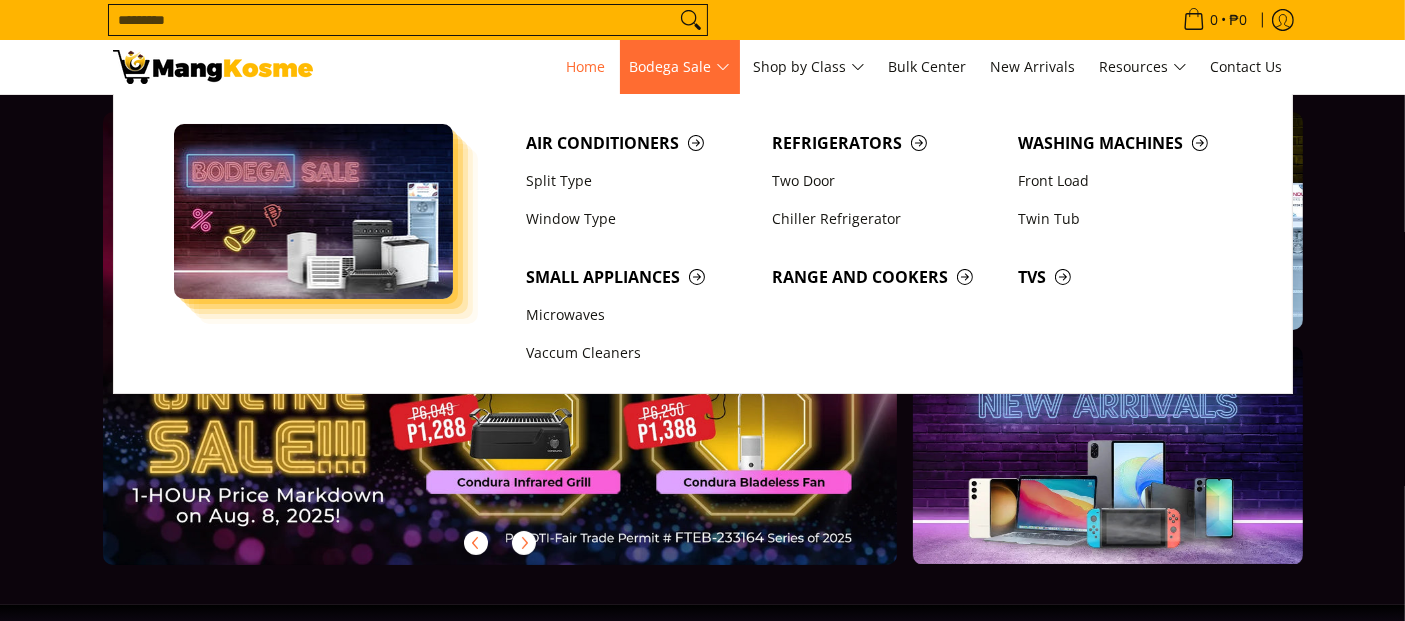 scroll, scrollTop: 0, scrollLeft: 0, axis: both 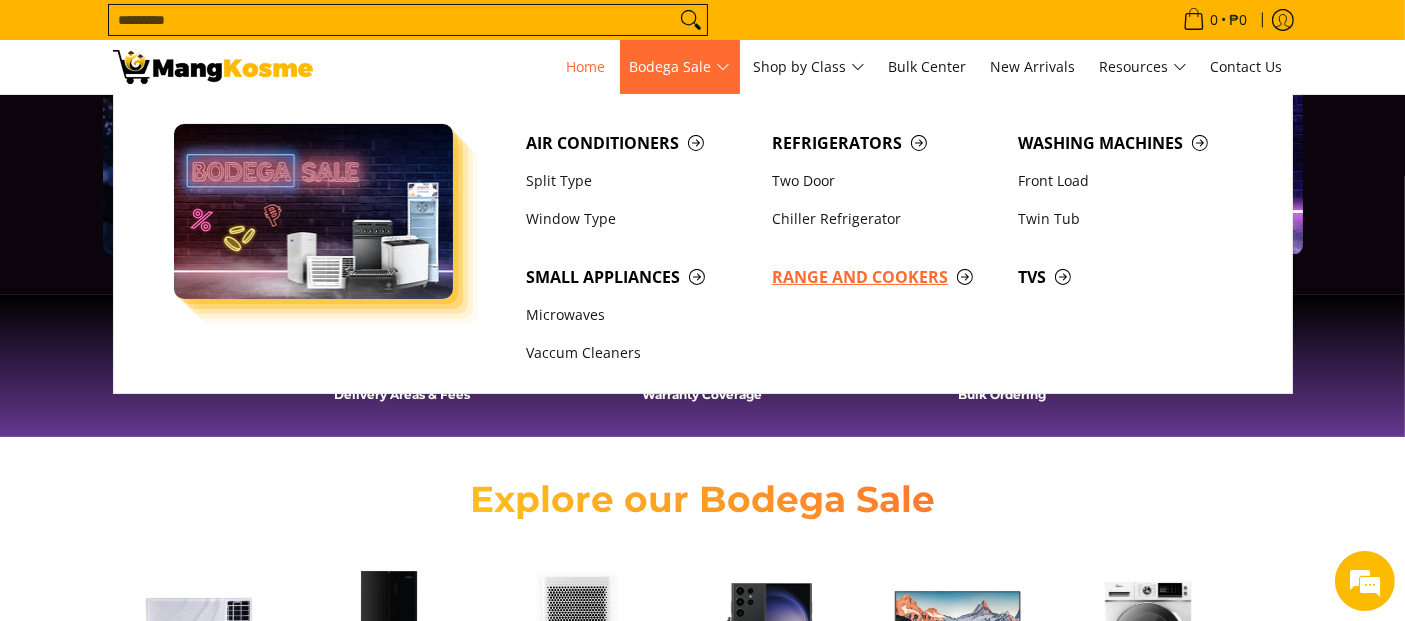 click on "Range and Cookers" at bounding box center [885, 277] 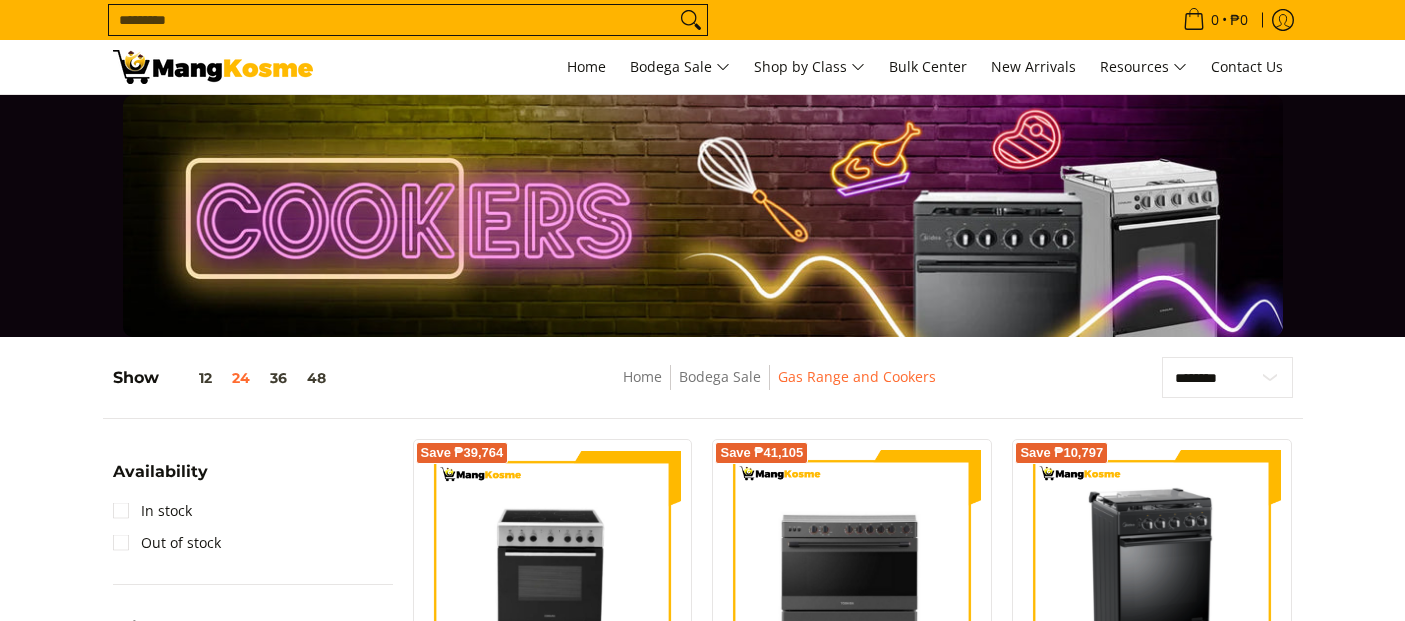 scroll, scrollTop: 0, scrollLeft: 0, axis: both 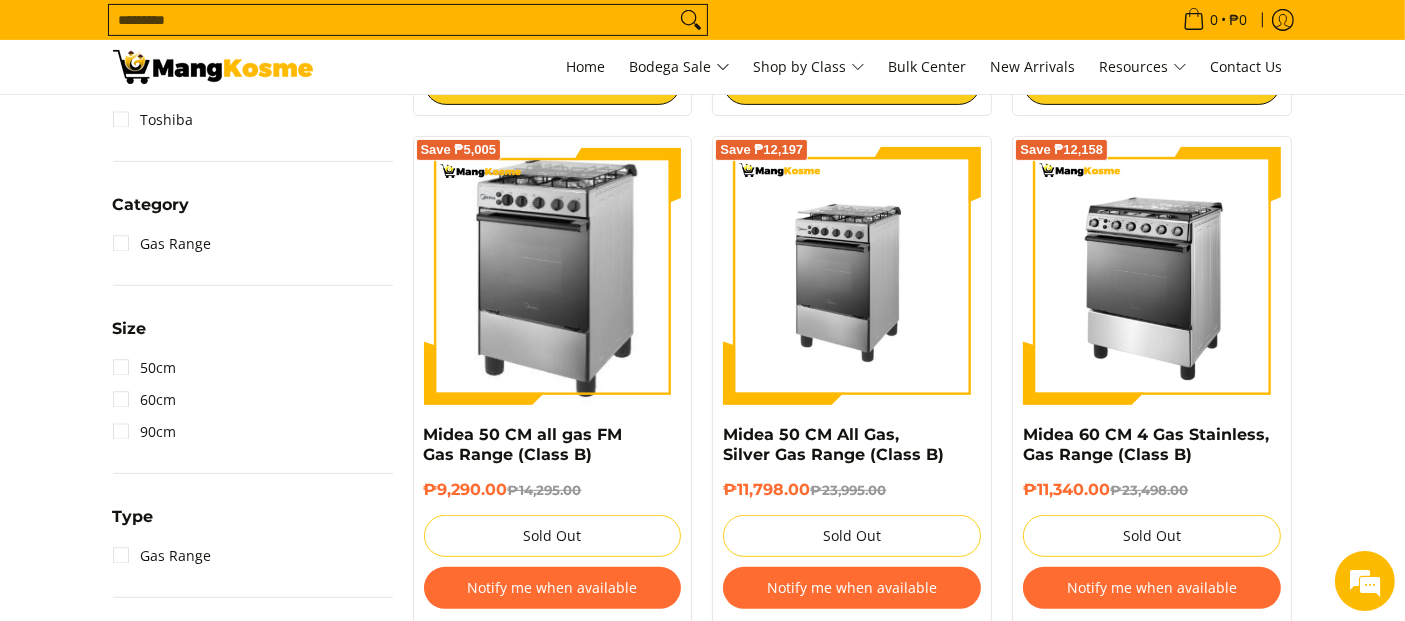 click at bounding box center [213, 67] 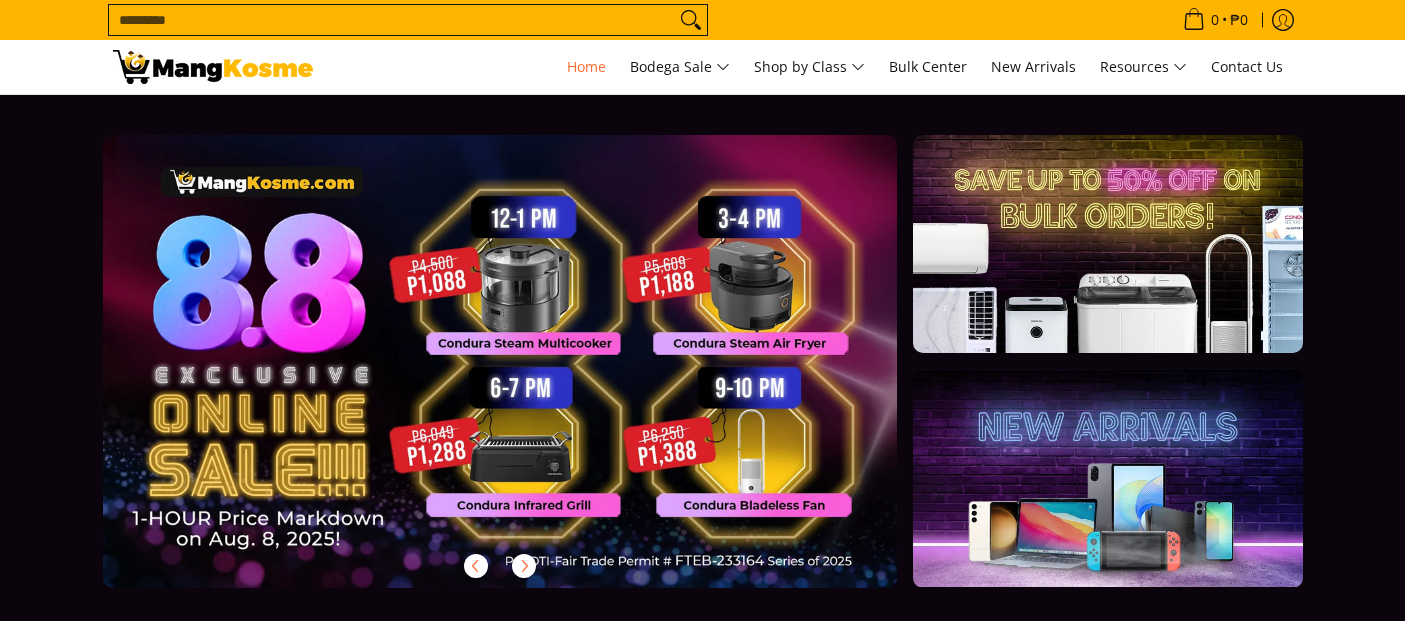 scroll, scrollTop: 0, scrollLeft: 0, axis: both 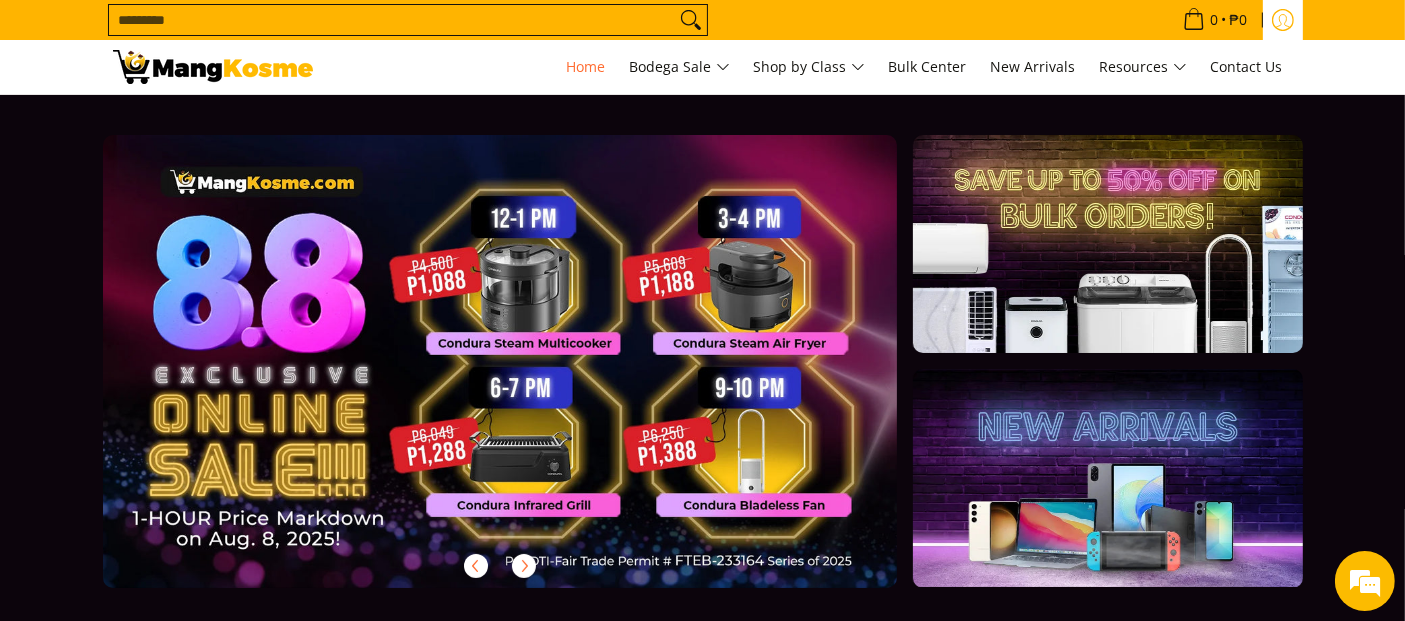click 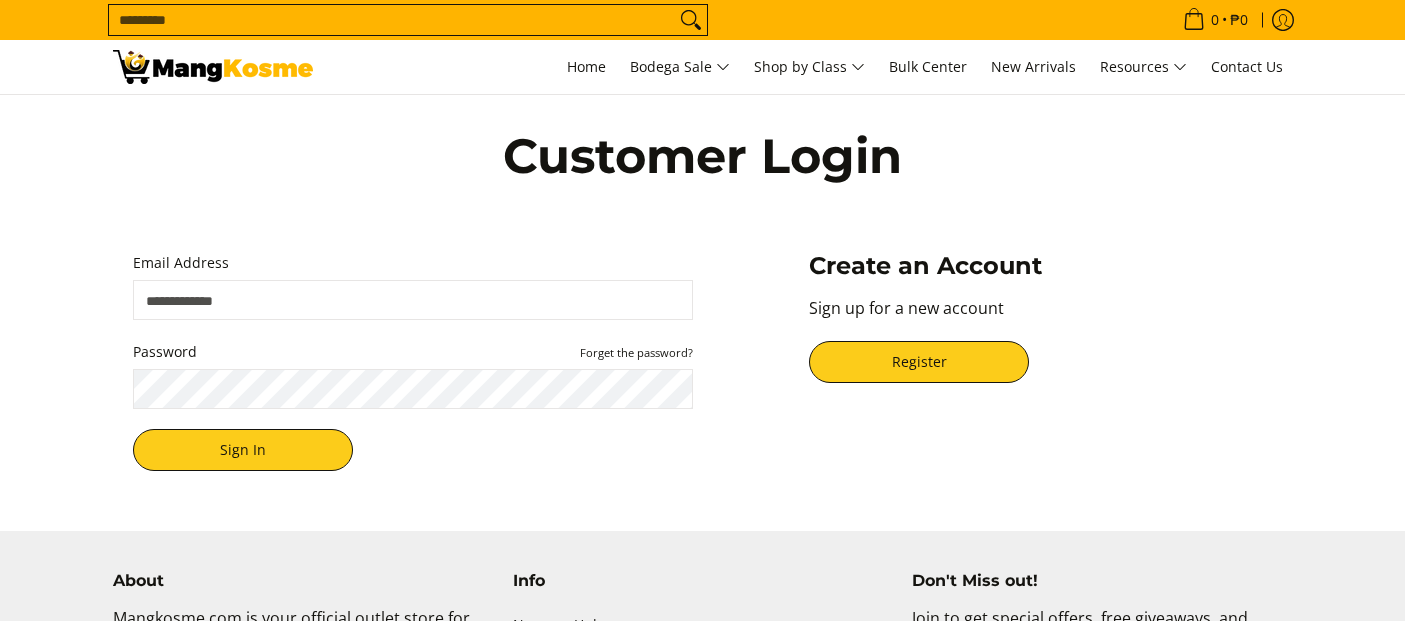 scroll, scrollTop: 0, scrollLeft: 0, axis: both 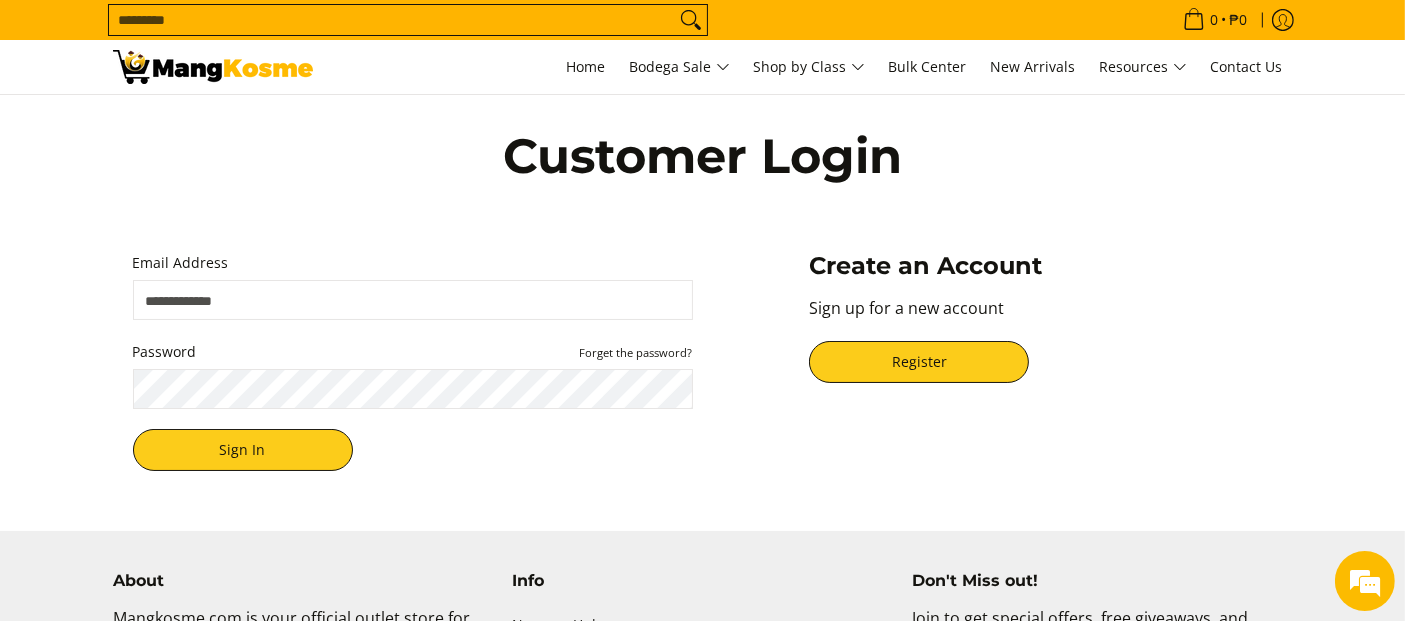click on "Email Address" at bounding box center [413, 300] 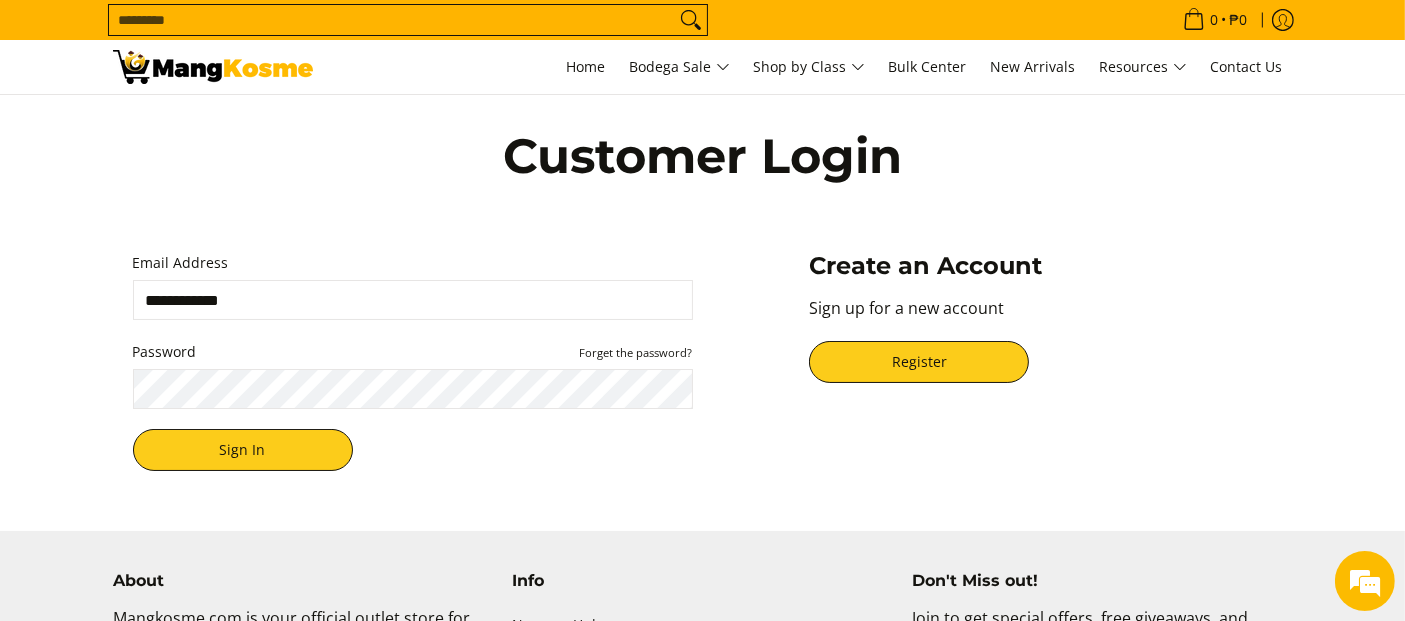 scroll, scrollTop: 0, scrollLeft: 0, axis: both 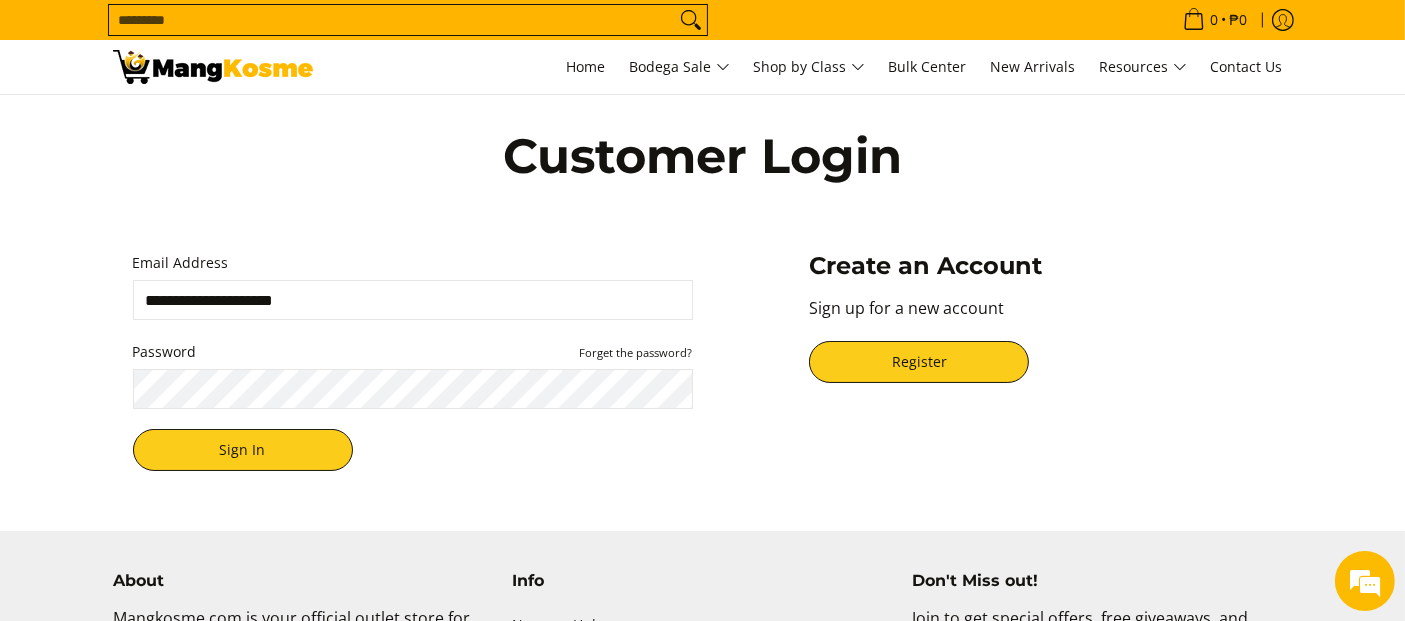 type on "**********" 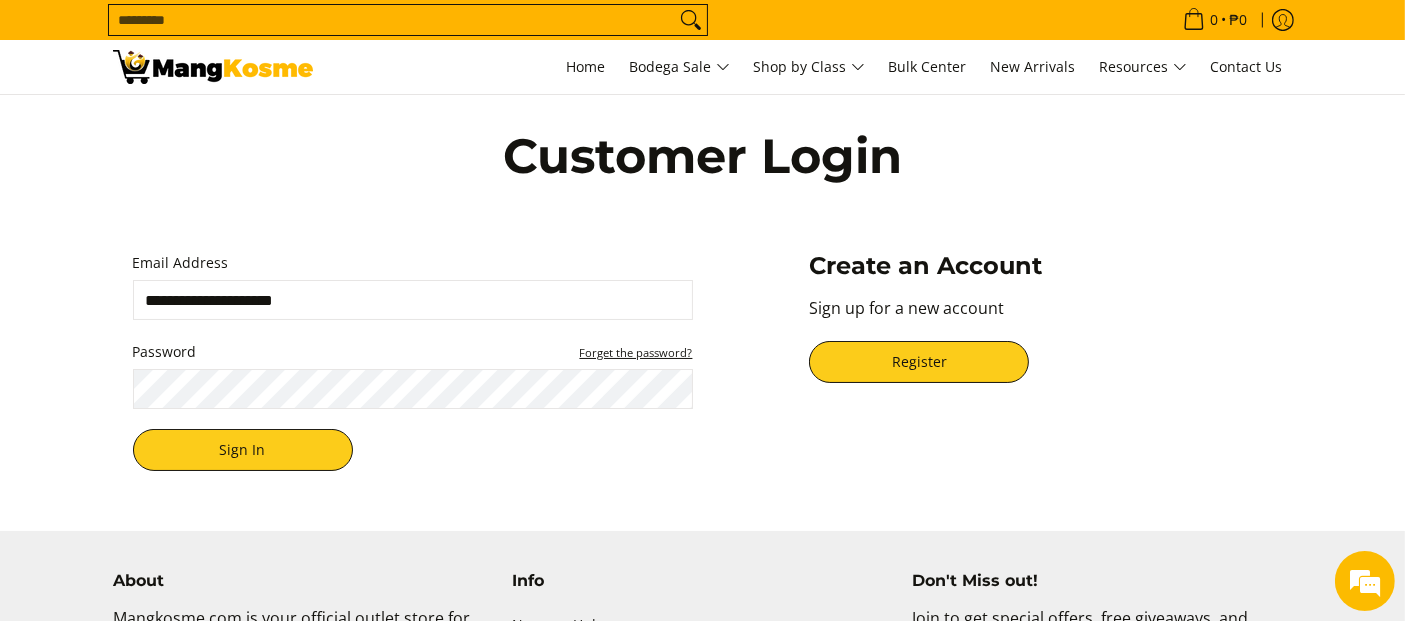 type 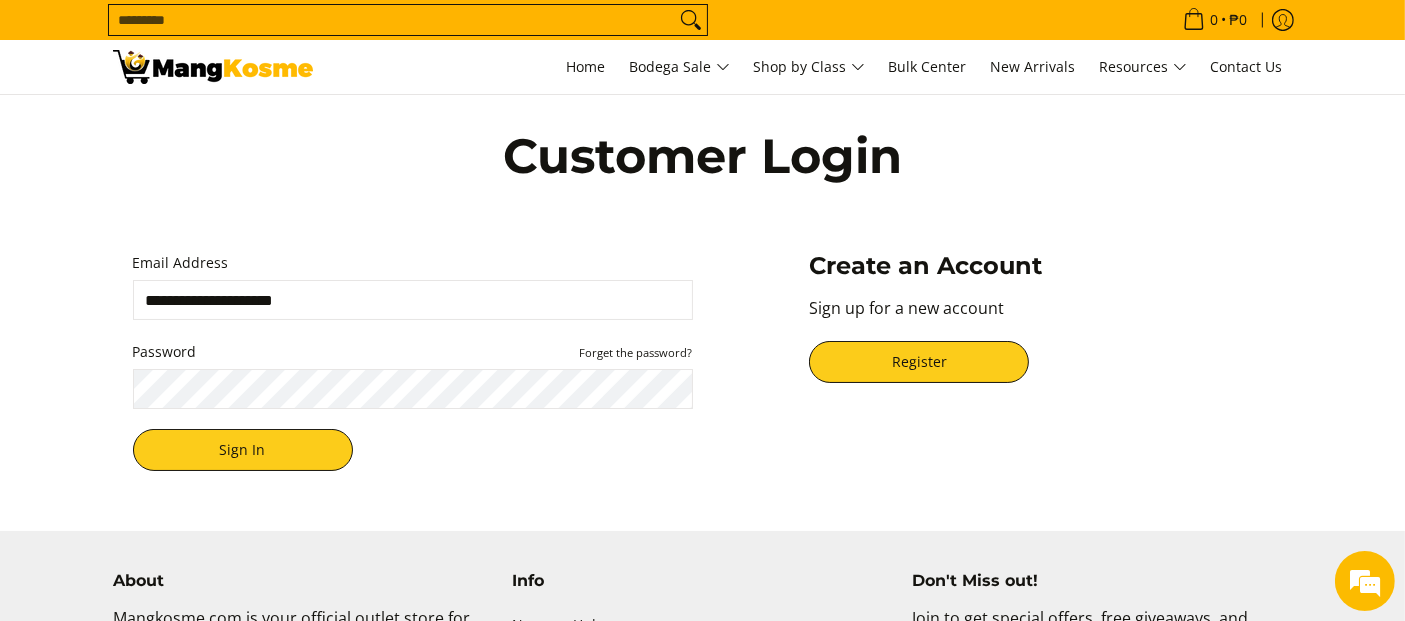 click on "Password Forget the password?" at bounding box center [413, 374] 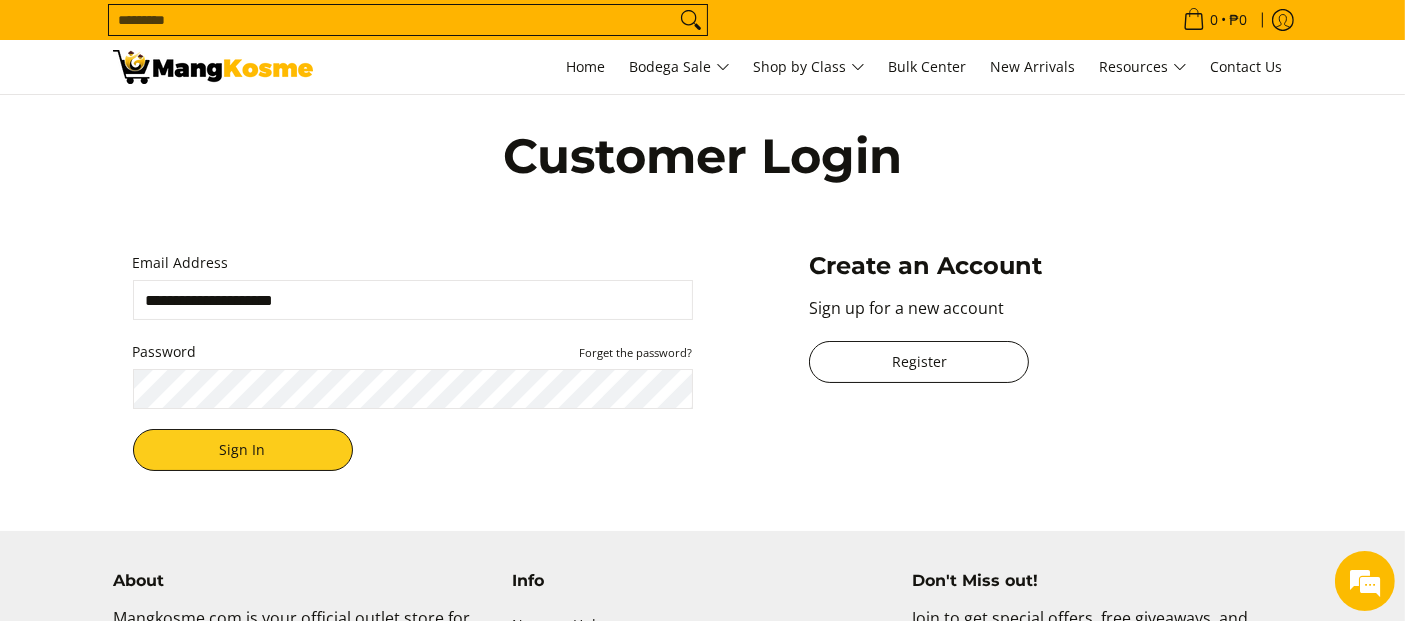 click on "Register" at bounding box center (919, 362) 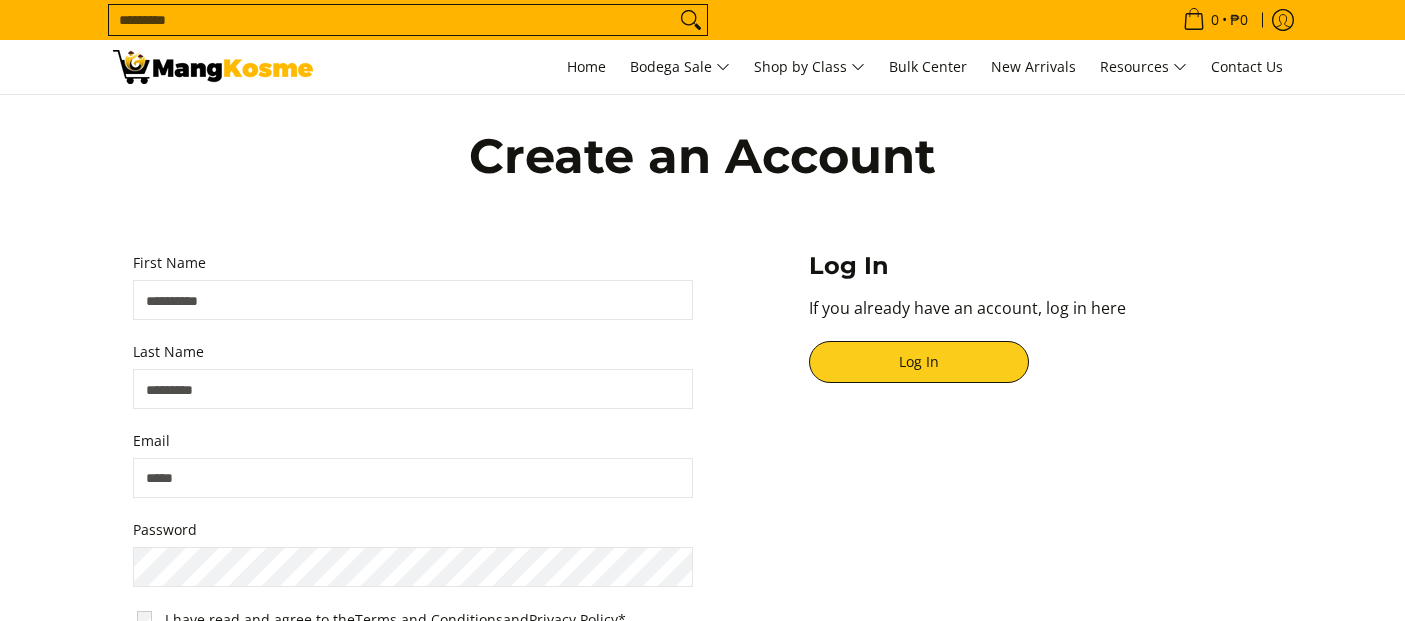 scroll, scrollTop: 0, scrollLeft: 0, axis: both 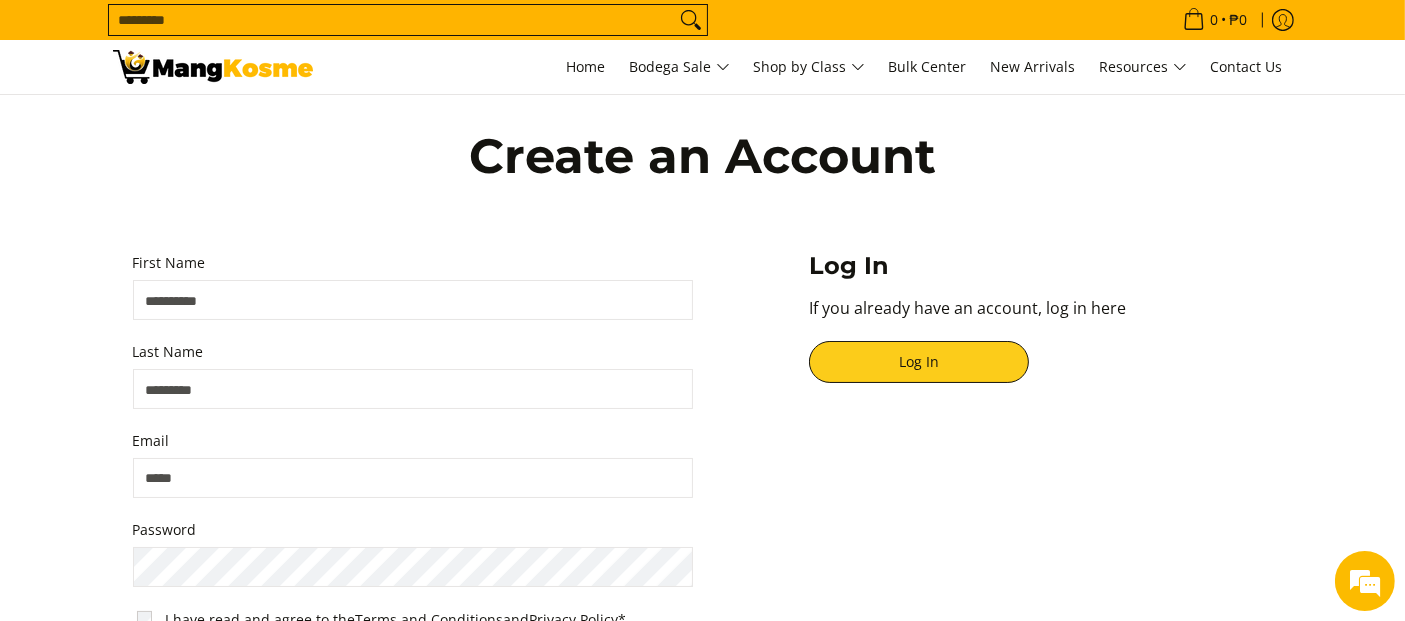 click on "First Name" at bounding box center (413, 300) 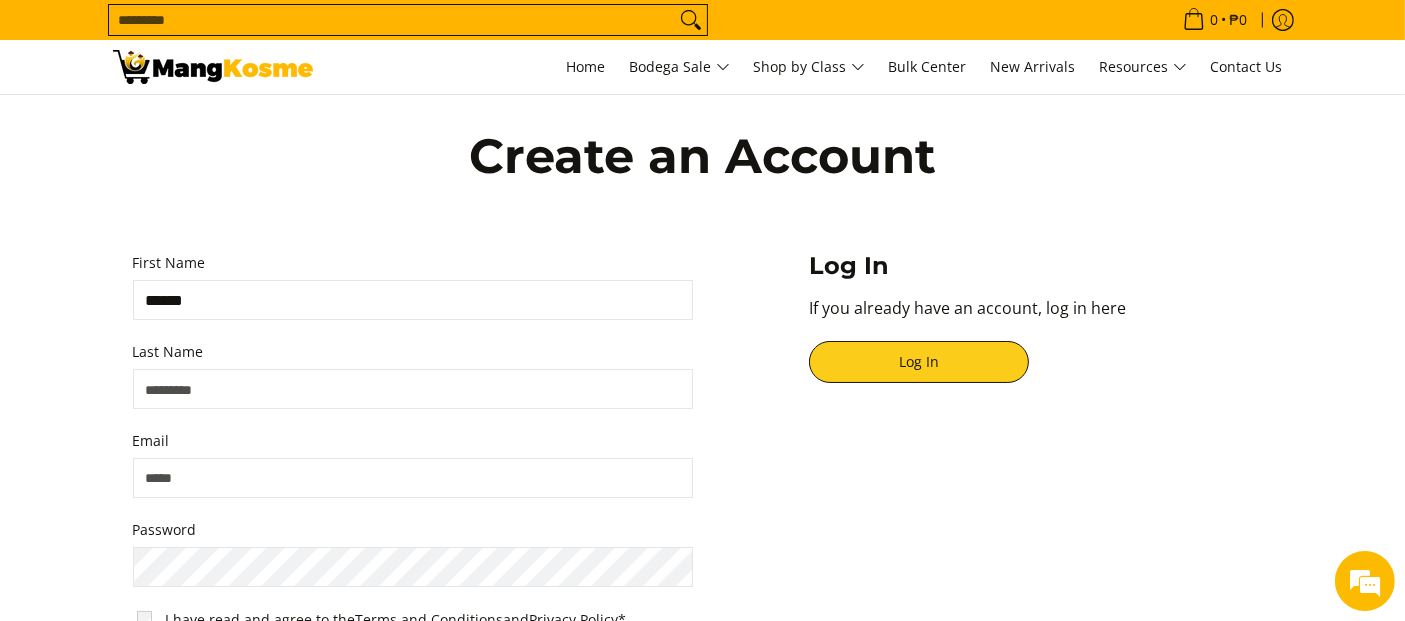 type on "******" 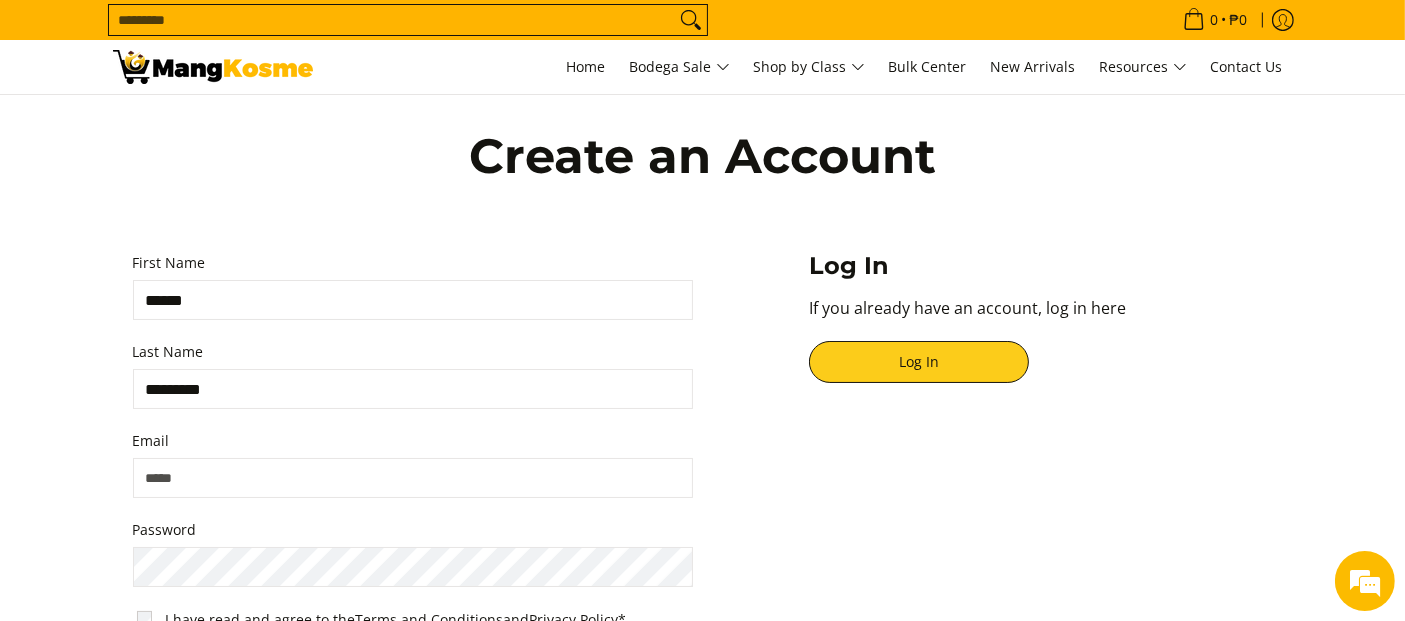 type on "*********" 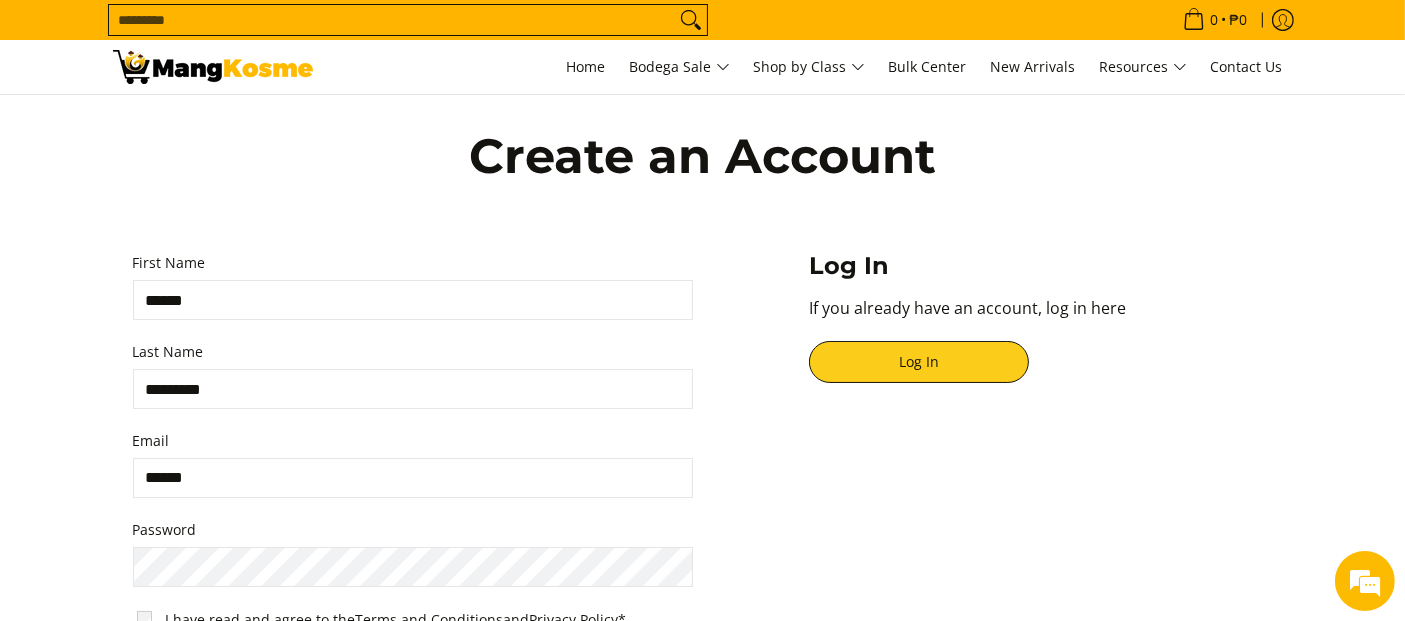 scroll, scrollTop: 0, scrollLeft: 0, axis: both 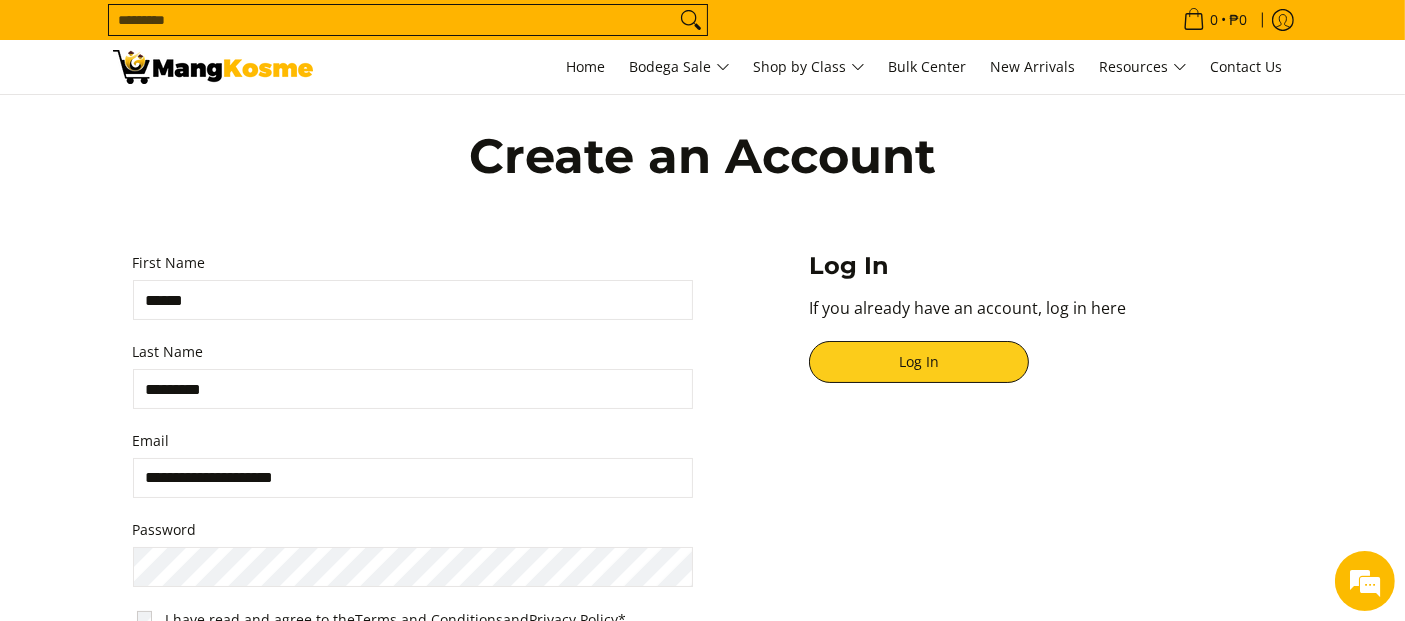 type on "**********" 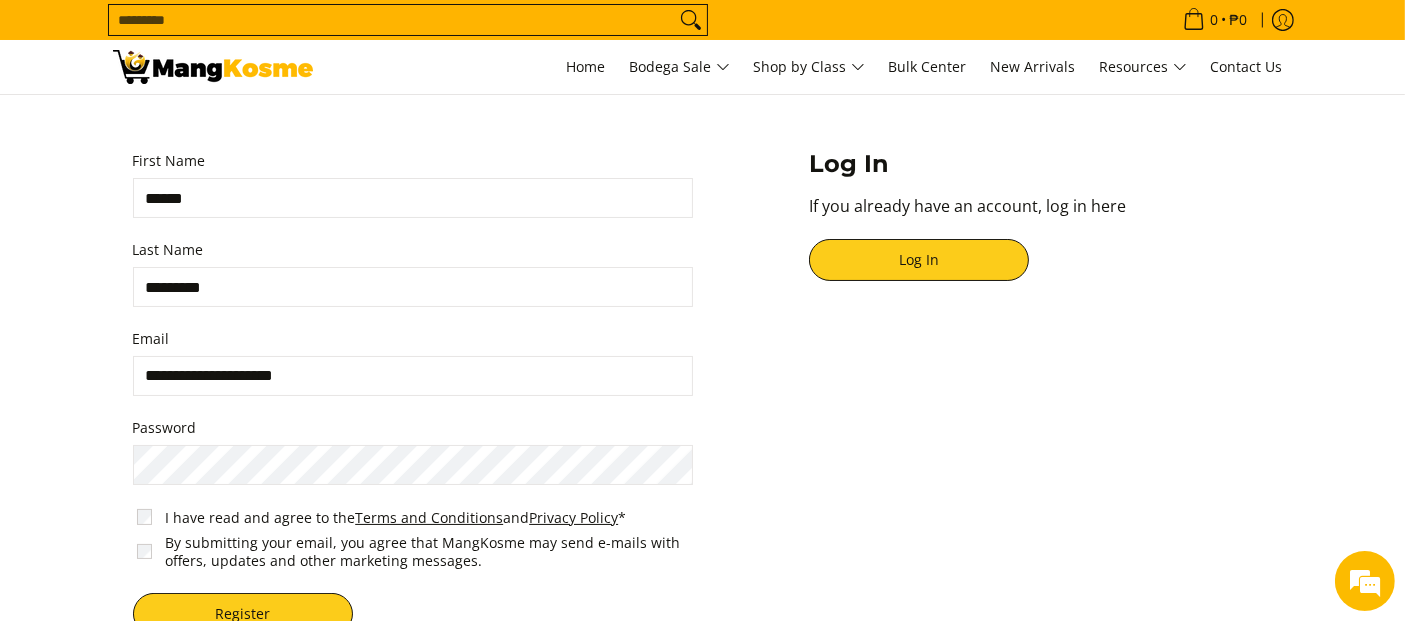 scroll, scrollTop: 0, scrollLeft: 0, axis: both 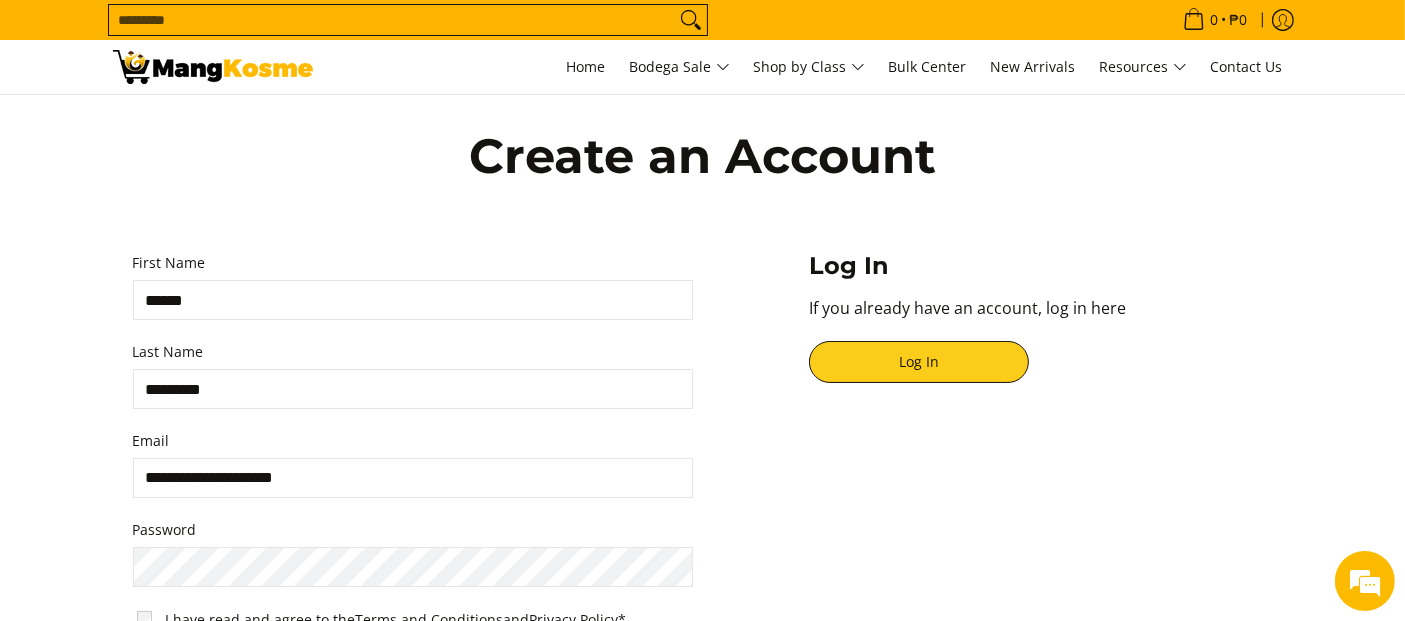 click on "*********" at bounding box center [413, 389] 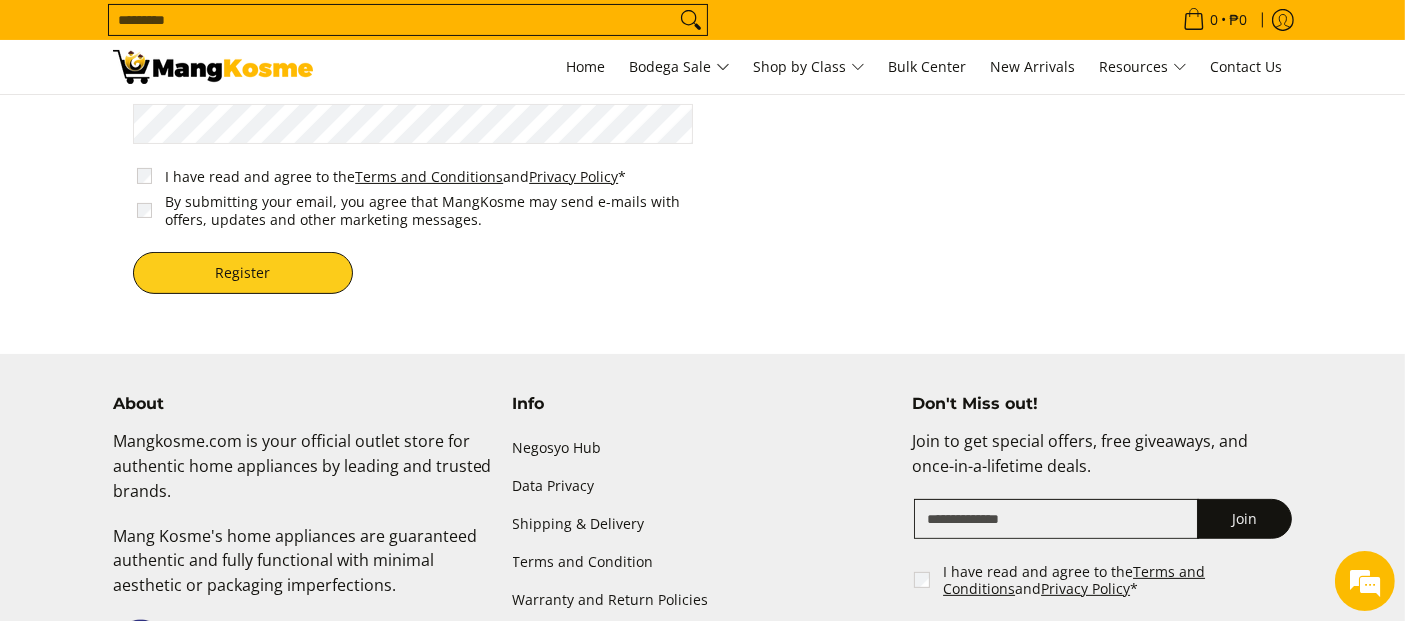 scroll, scrollTop: 444, scrollLeft: 0, axis: vertical 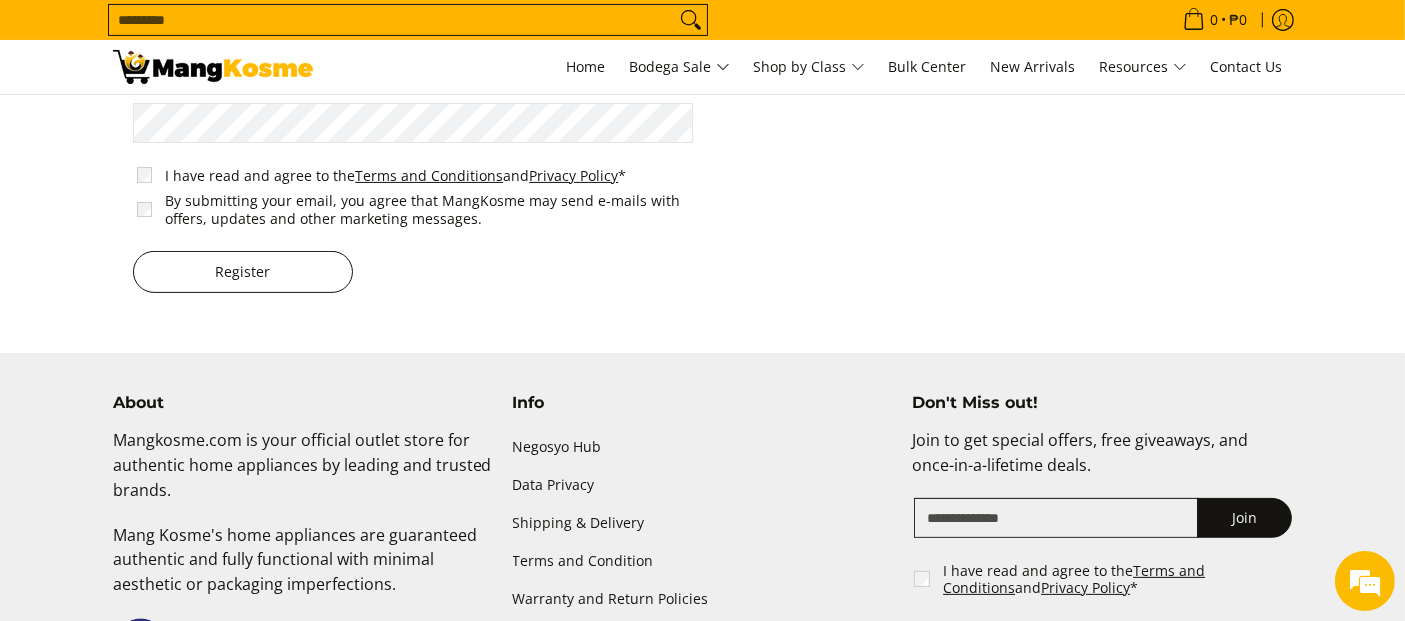 click on "Register" at bounding box center (243, 272) 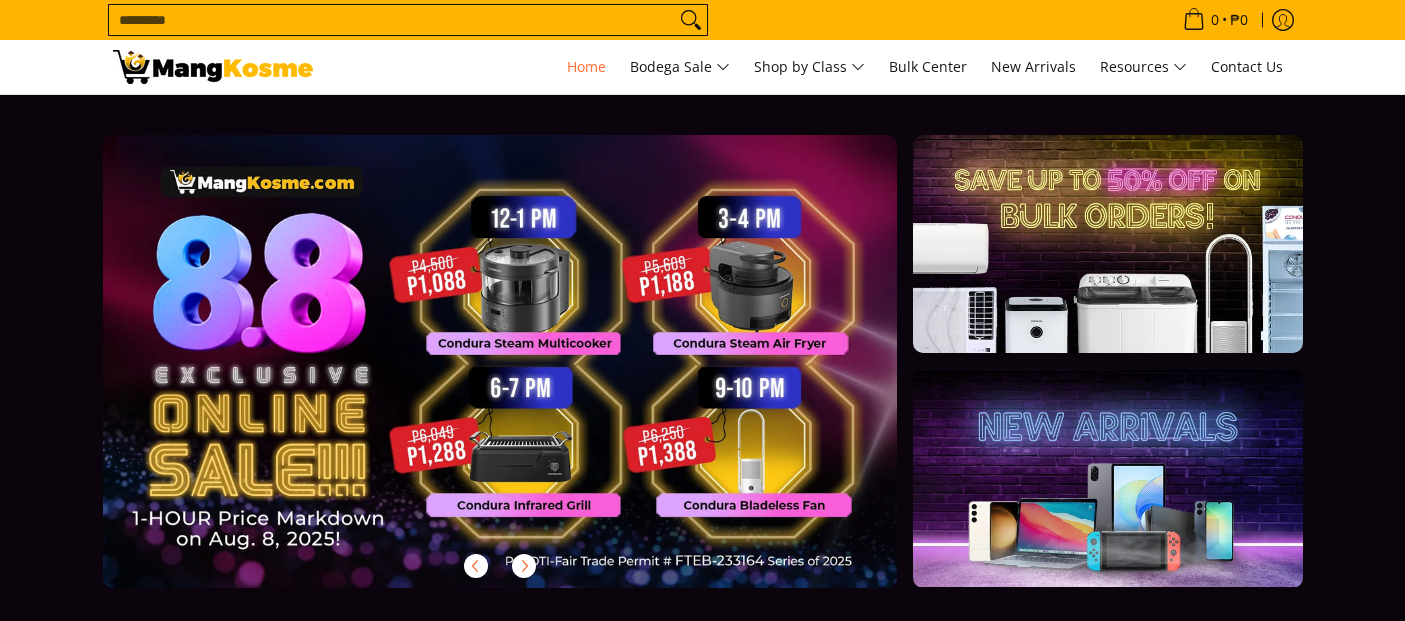 scroll, scrollTop: 111, scrollLeft: 0, axis: vertical 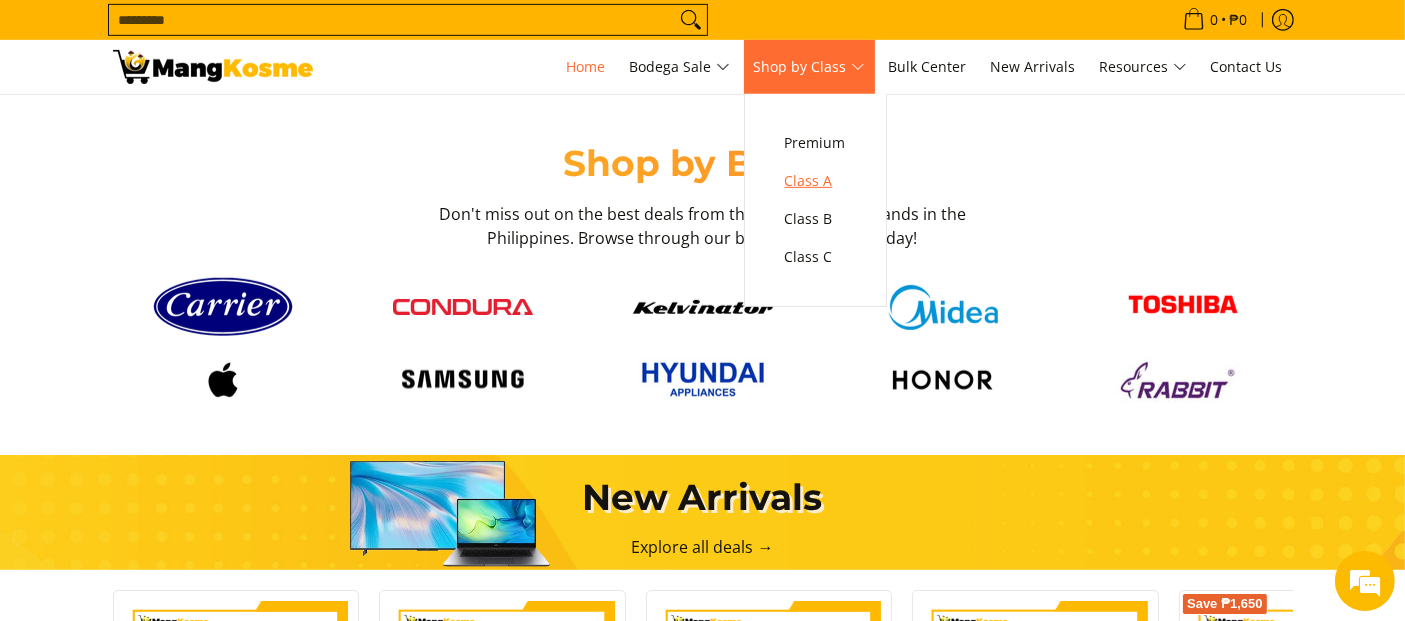 click on "Class A" at bounding box center [815, 181] 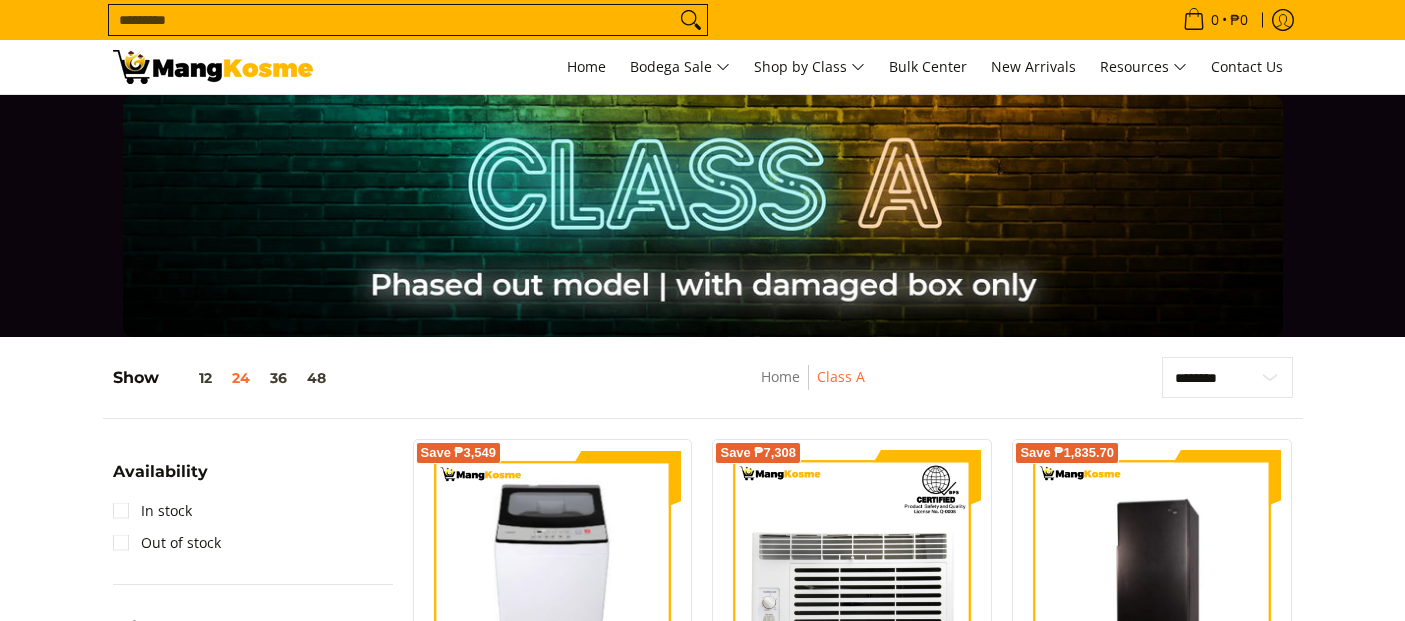 scroll, scrollTop: 333, scrollLeft: 0, axis: vertical 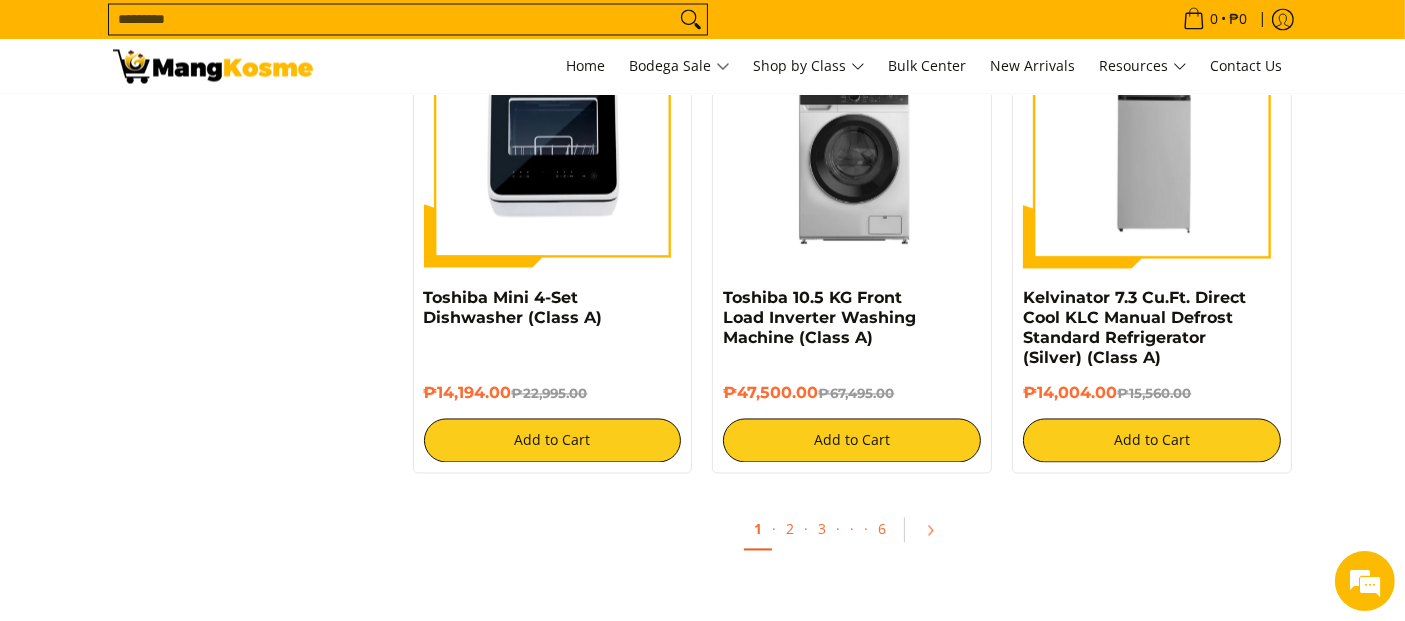 click on "Search..." at bounding box center [392, 20] 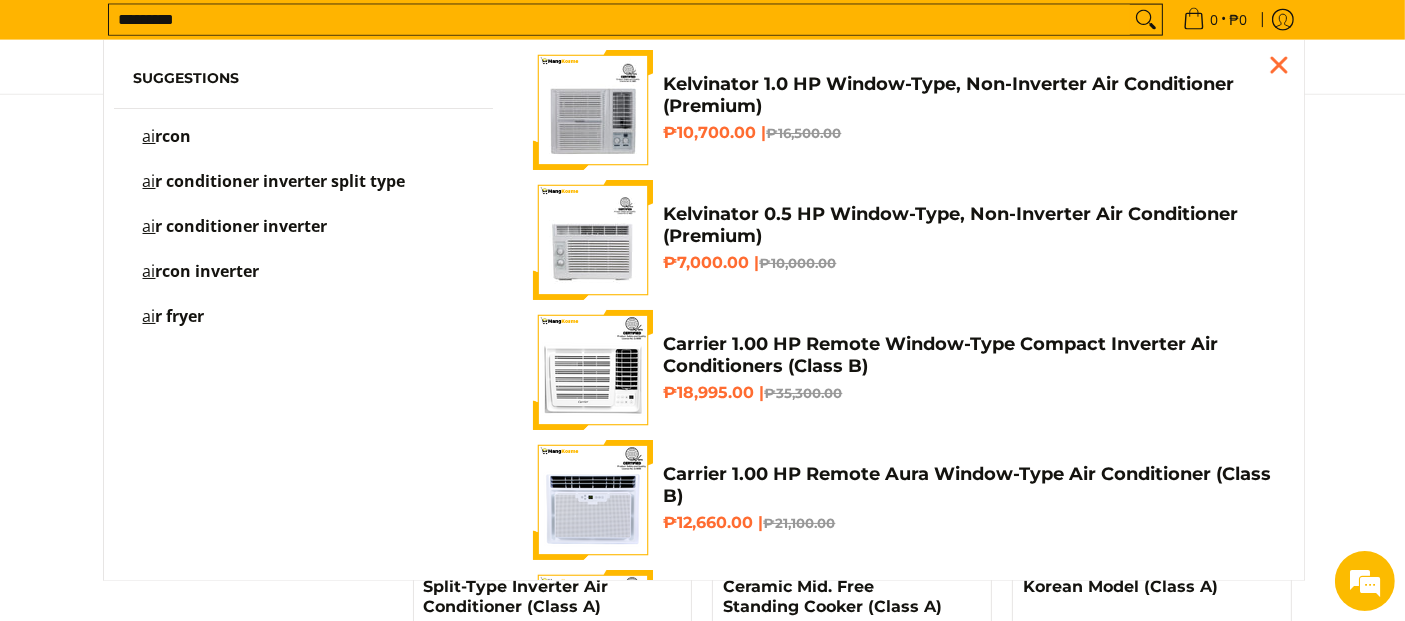 scroll, scrollTop: 3034, scrollLeft: 0, axis: vertical 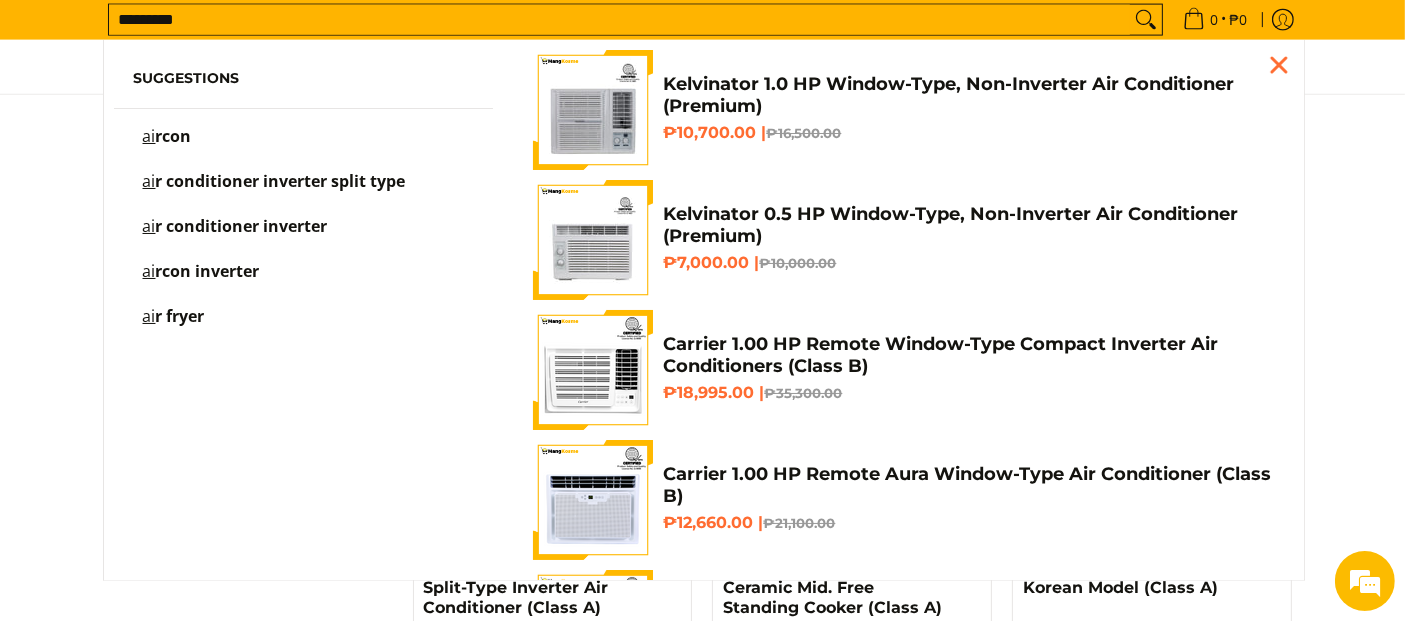 type on "*********" 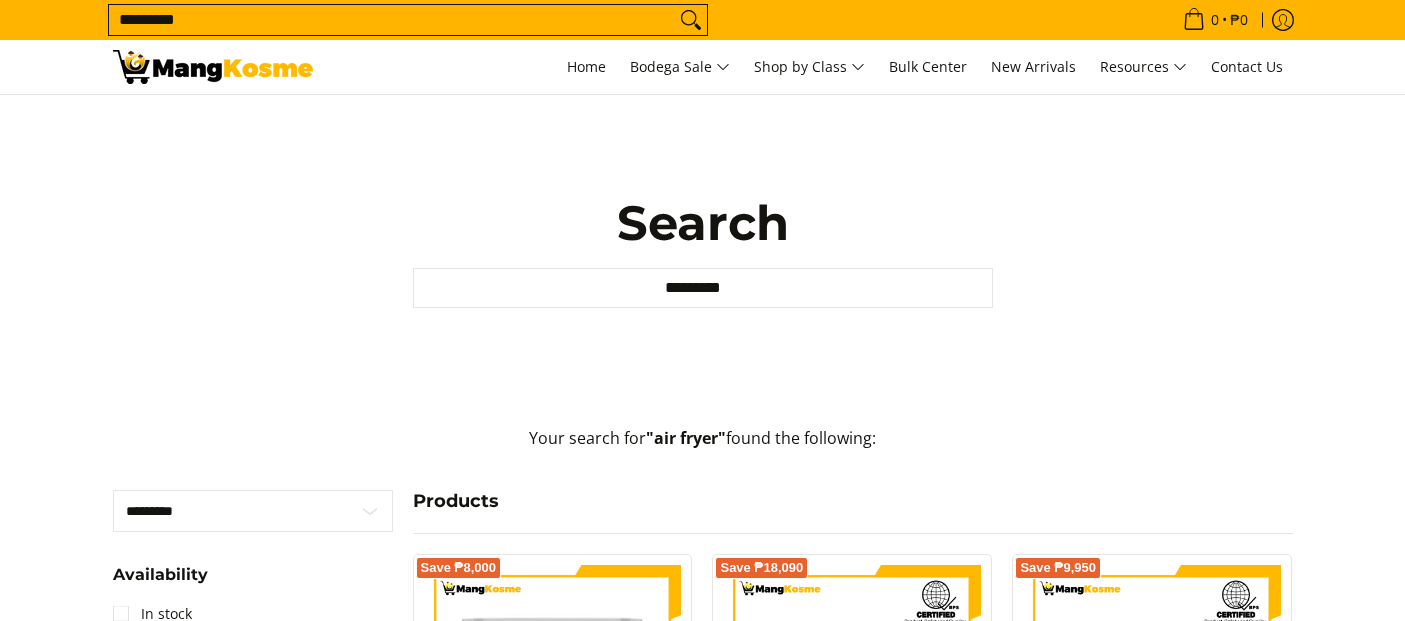 scroll, scrollTop: 0, scrollLeft: 0, axis: both 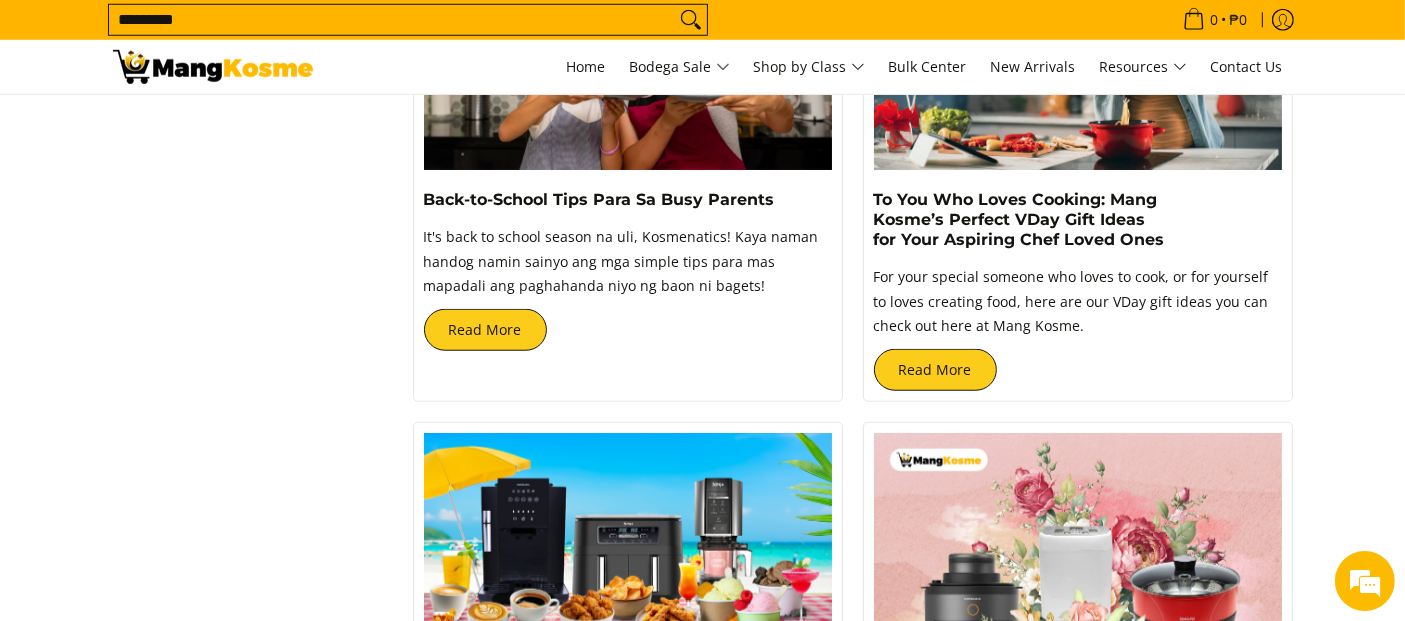 click at bounding box center (213, 67) 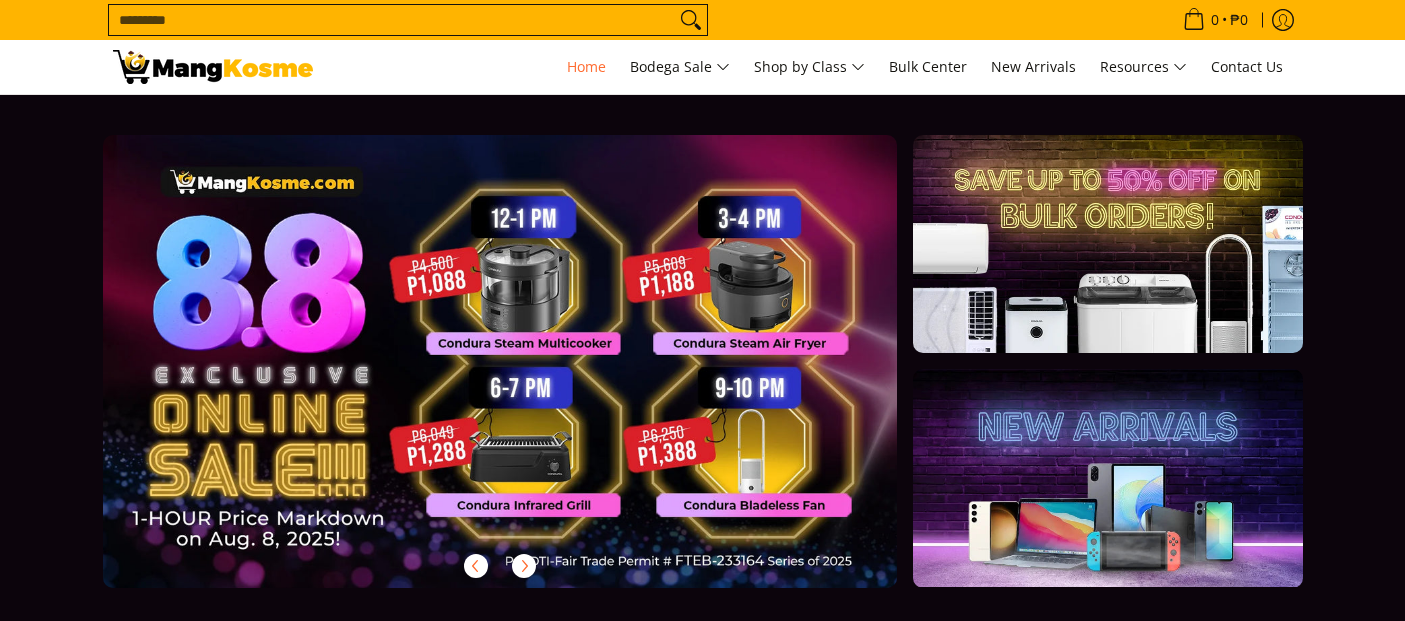 scroll, scrollTop: 0, scrollLeft: 0, axis: both 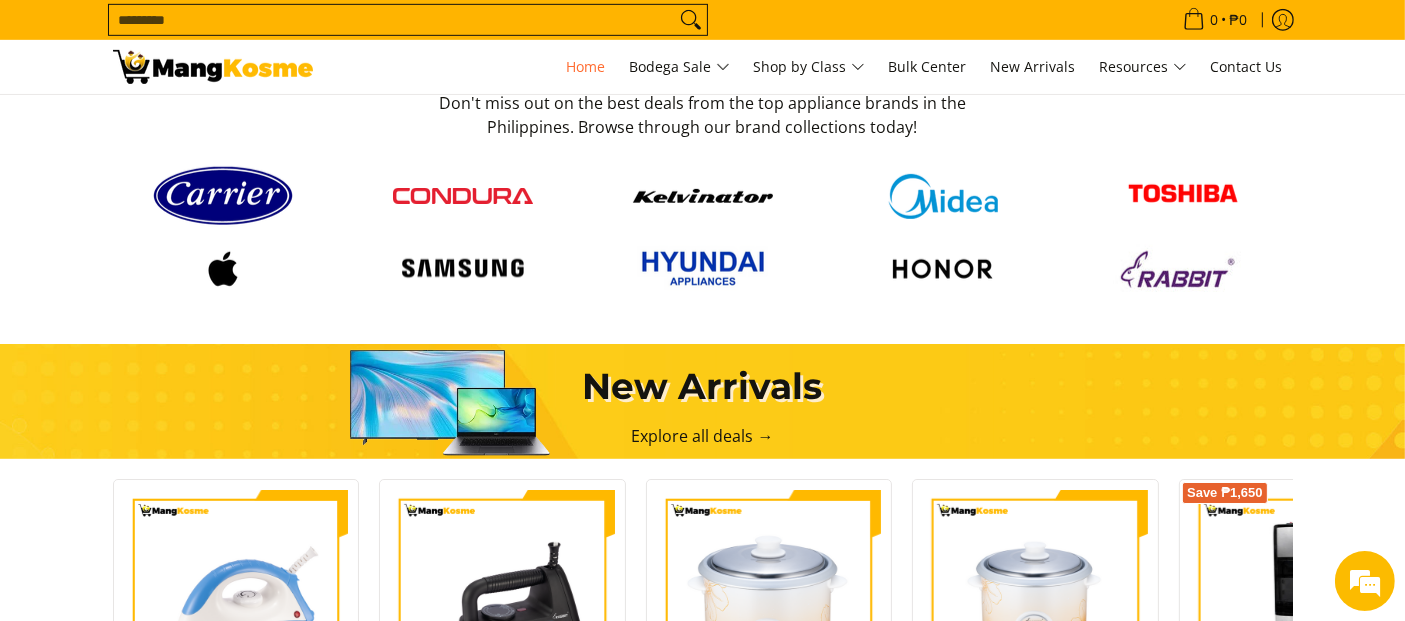 click at bounding box center [463, 196] 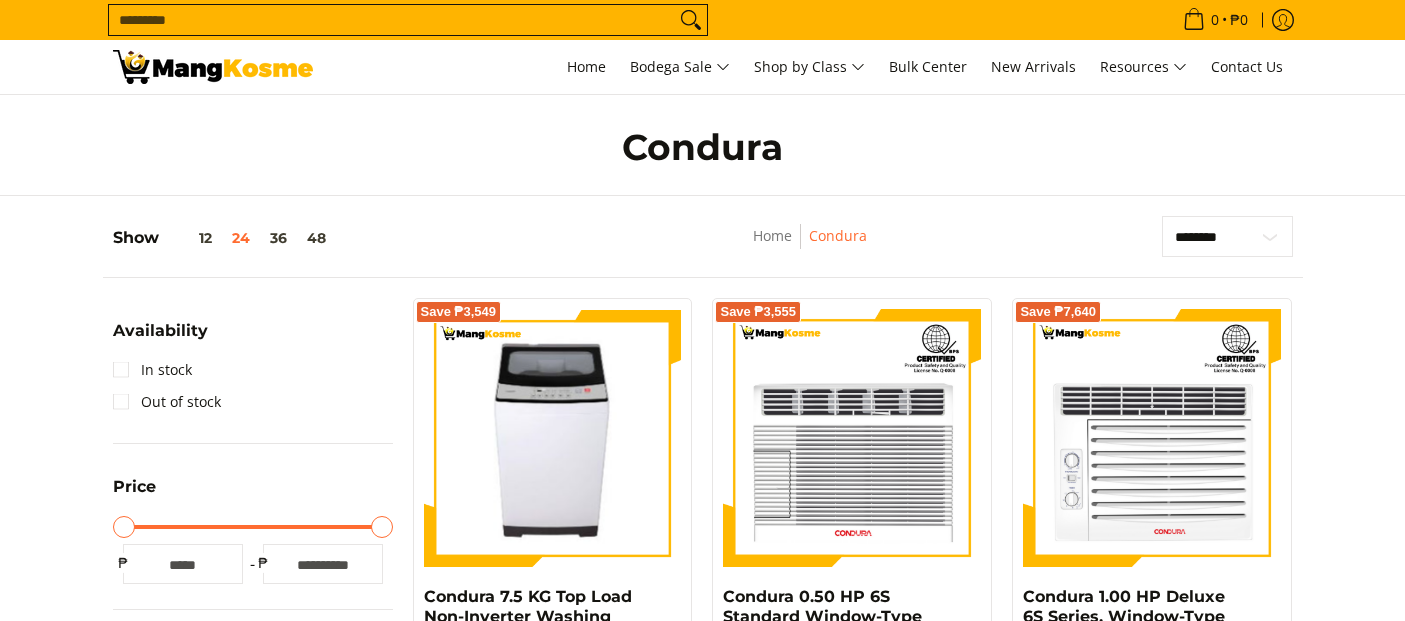 scroll, scrollTop: 0, scrollLeft: 0, axis: both 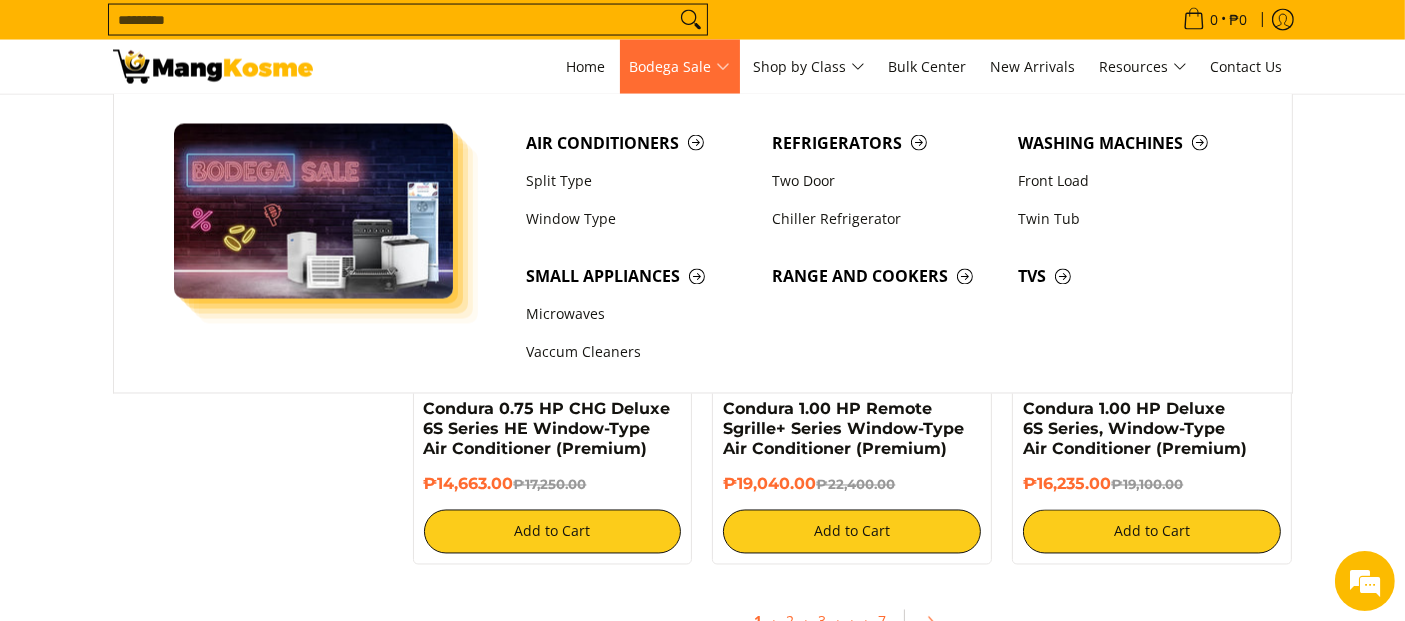 click on "Bodega Sale" at bounding box center (680, 67) 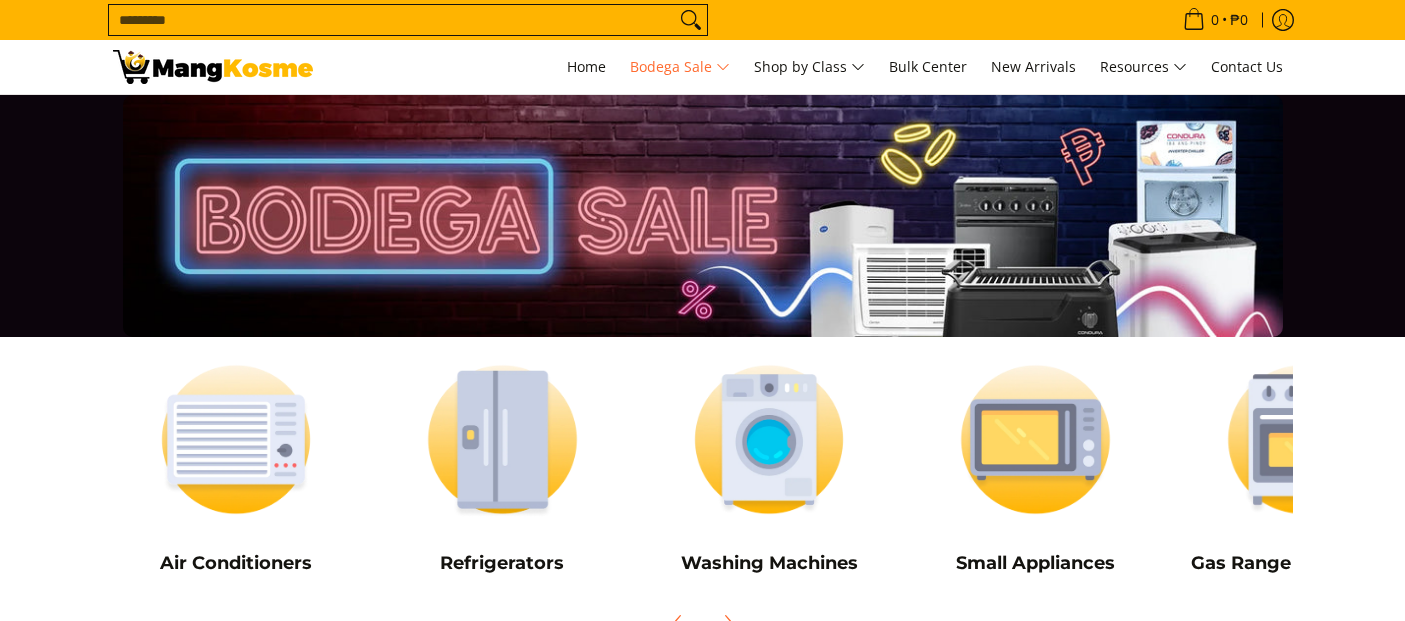 scroll, scrollTop: 0, scrollLeft: 0, axis: both 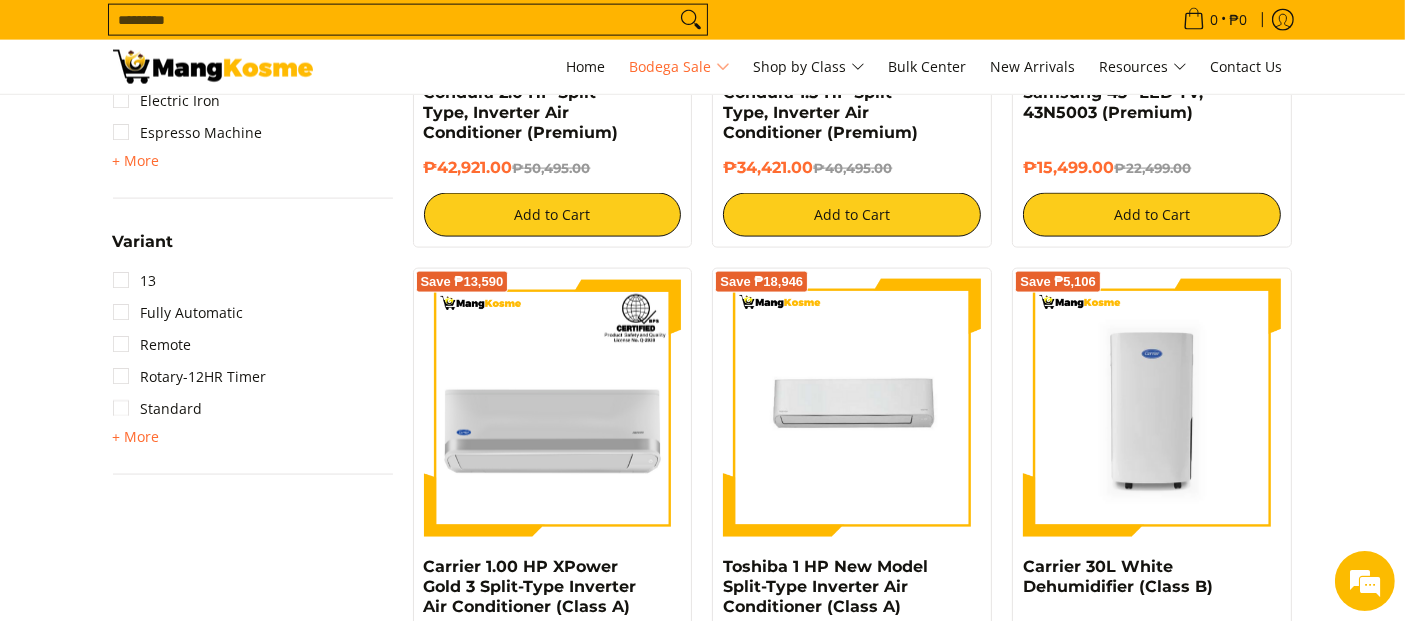 click at bounding box center (213, 67) 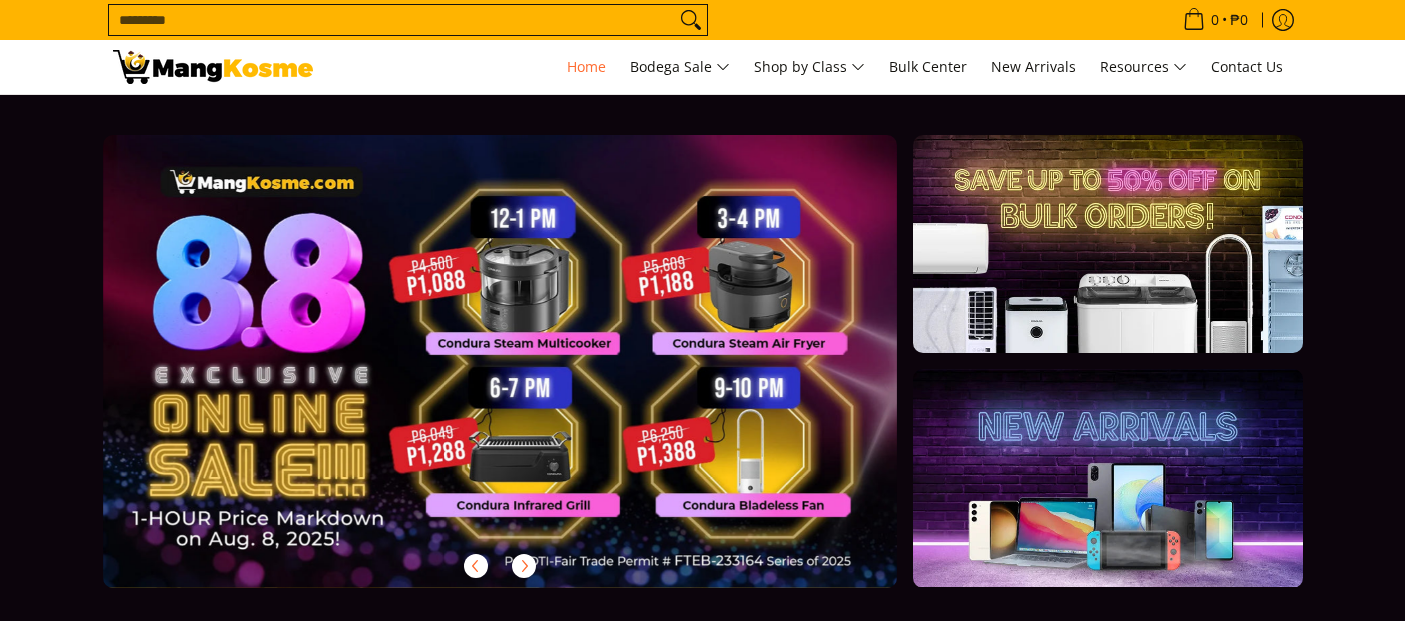 scroll, scrollTop: 0, scrollLeft: 0, axis: both 